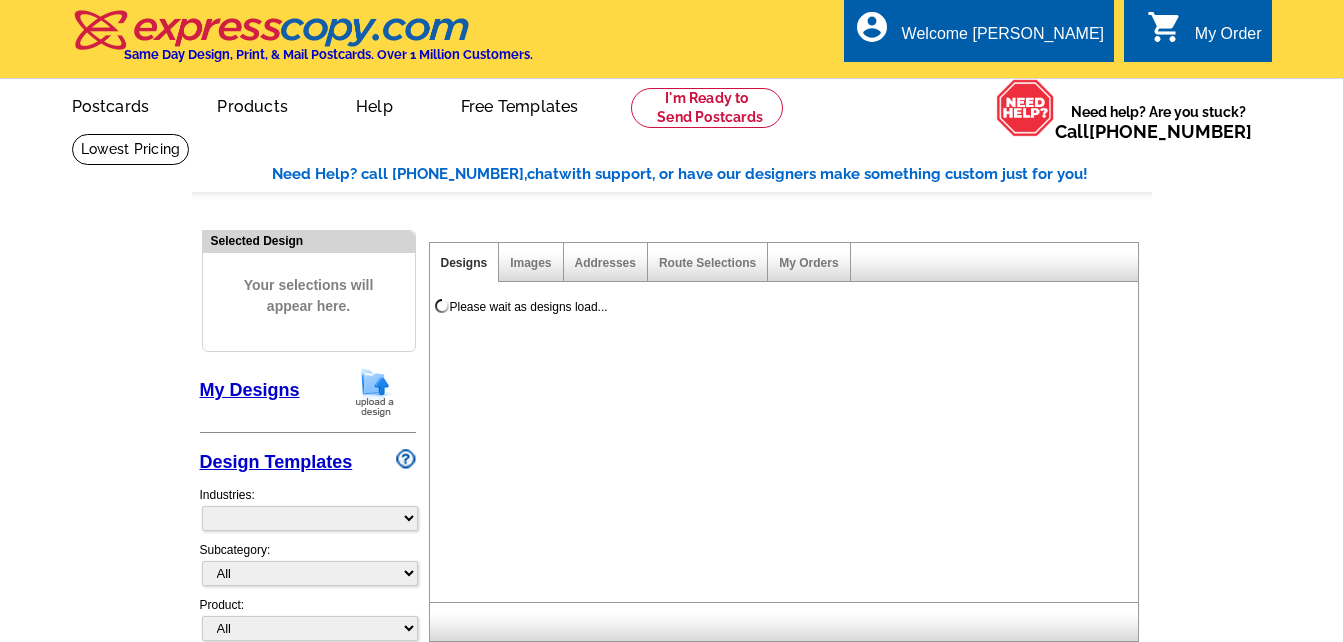scroll, scrollTop: 0, scrollLeft: 0, axis: both 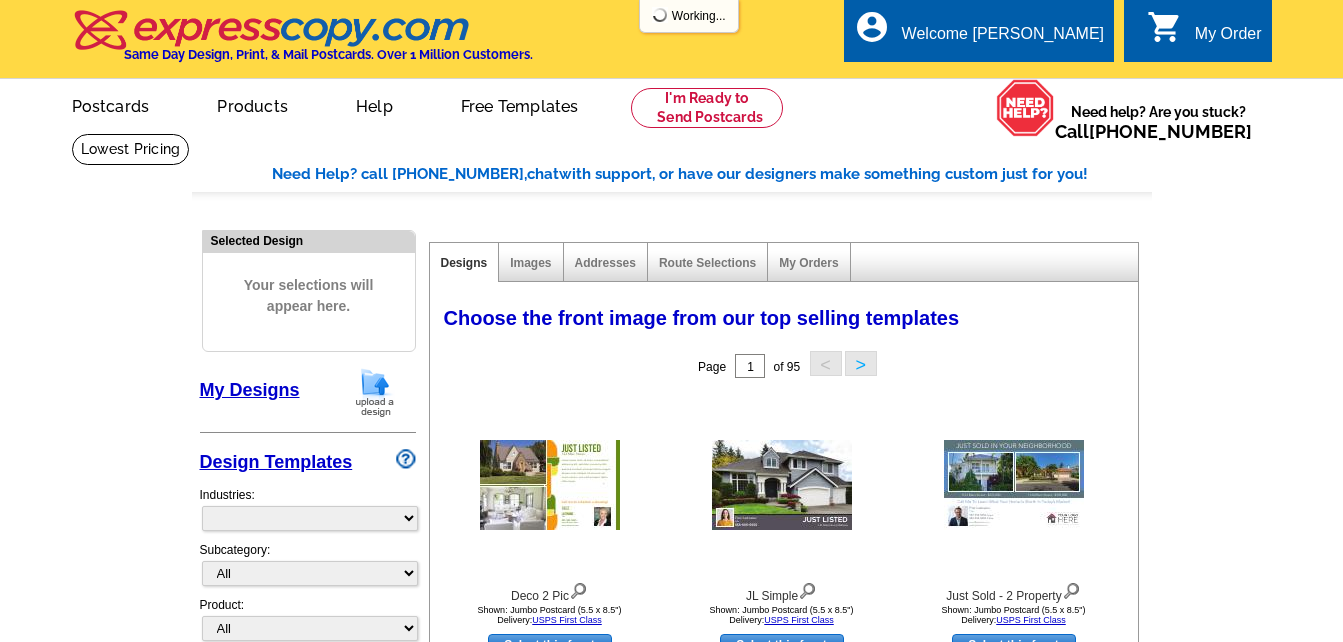 select on "785" 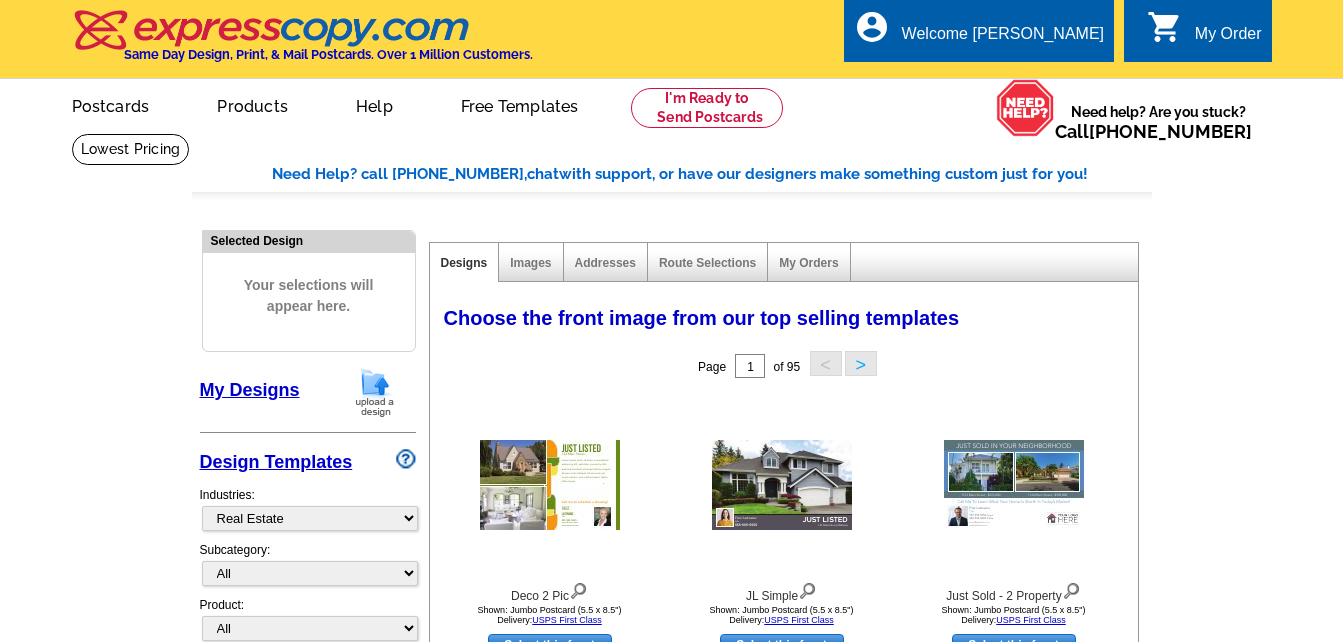 click on "My Designs" at bounding box center (250, 390) 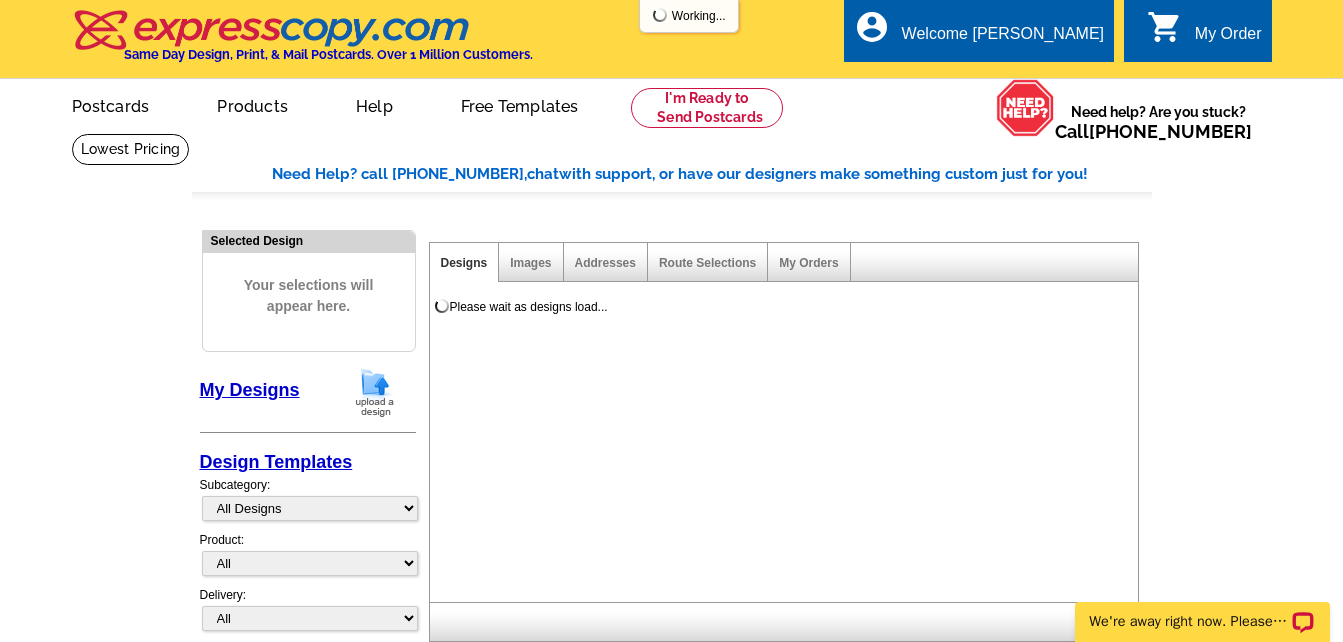 scroll, scrollTop: 0, scrollLeft: 0, axis: both 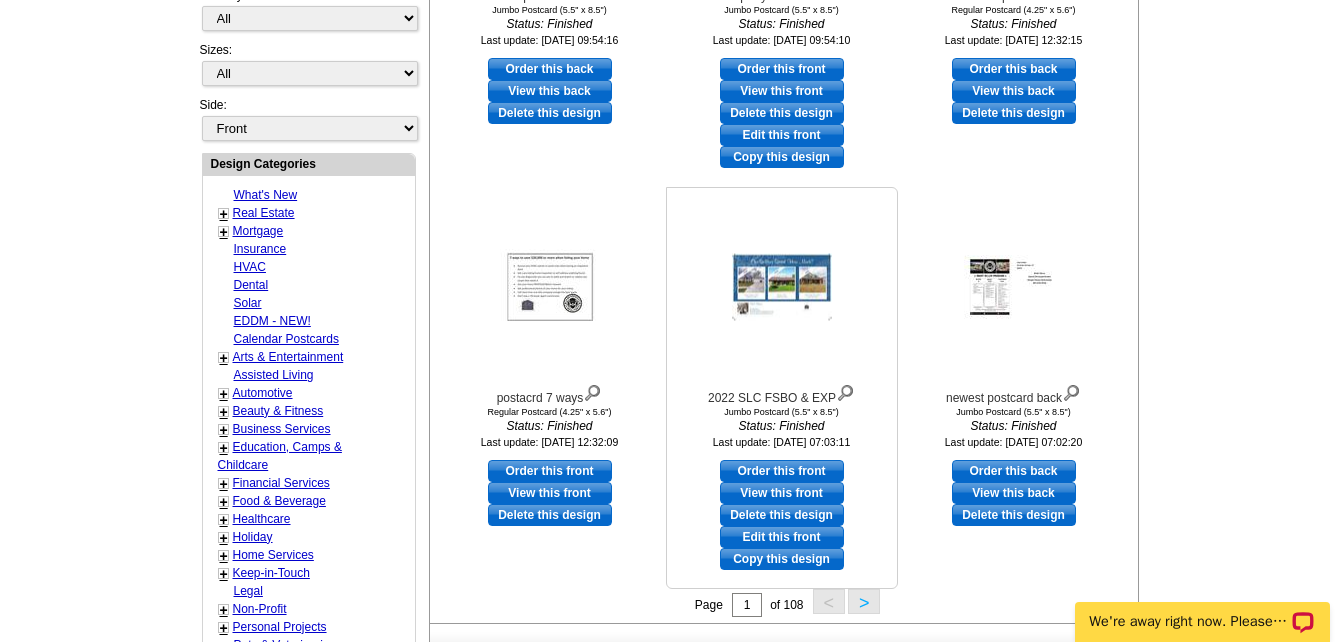 click on "Order this front" at bounding box center [782, 471] 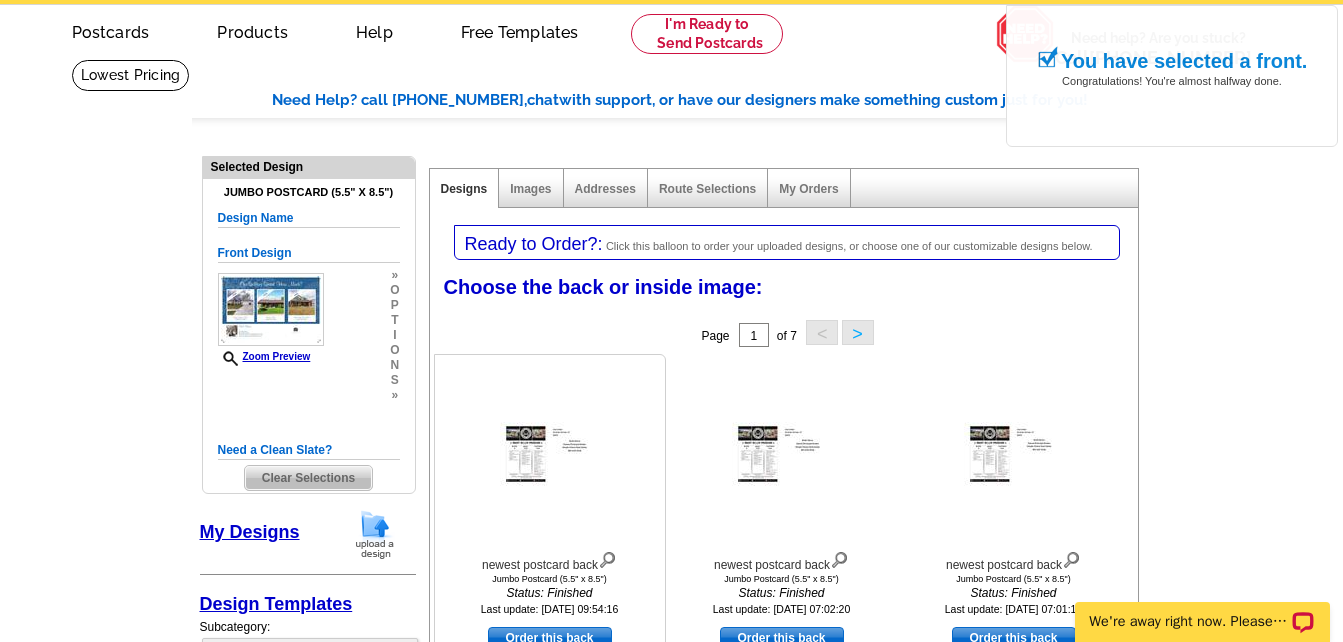scroll, scrollTop: 200, scrollLeft: 0, axis: vertical 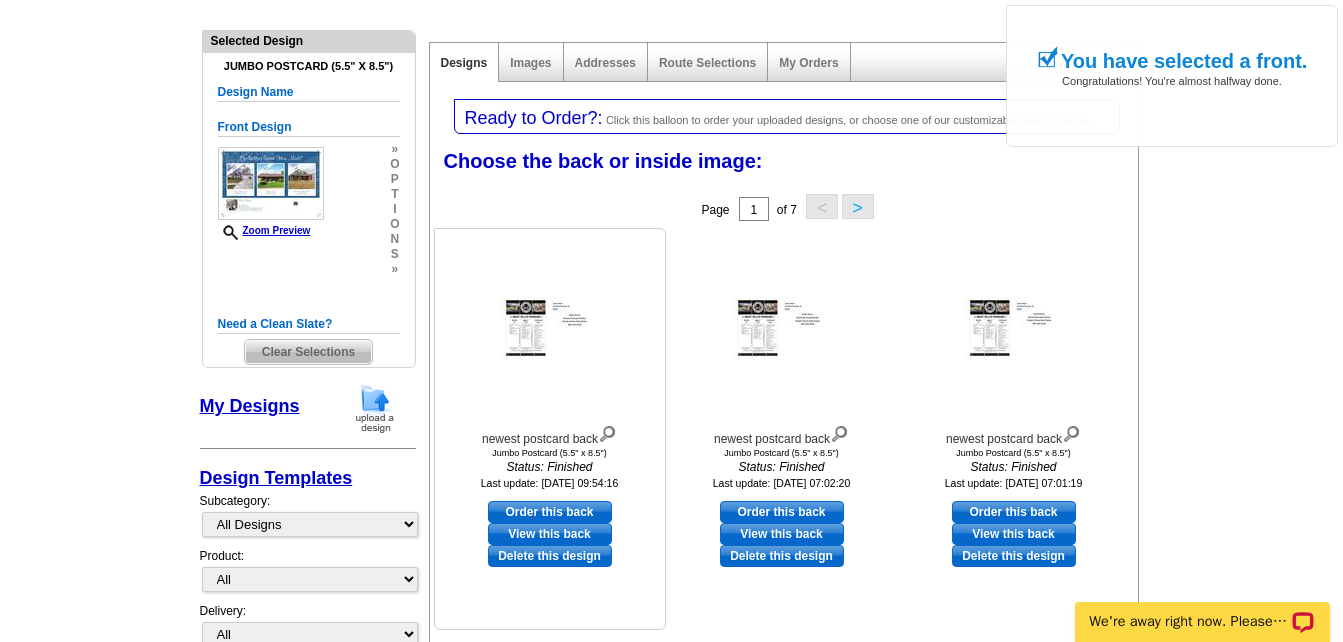 click on "Order this back" at bounding box center [550, 512] 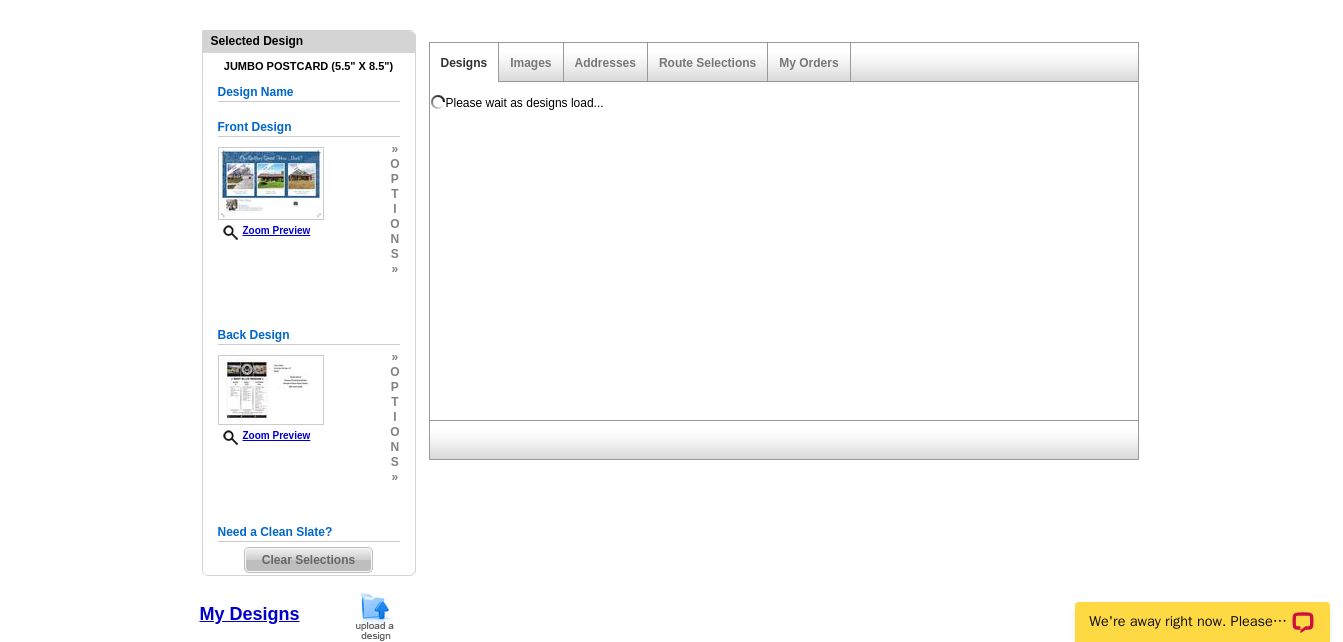 scroll, scrollTop: 0, scrollLeft: 0, axis: both 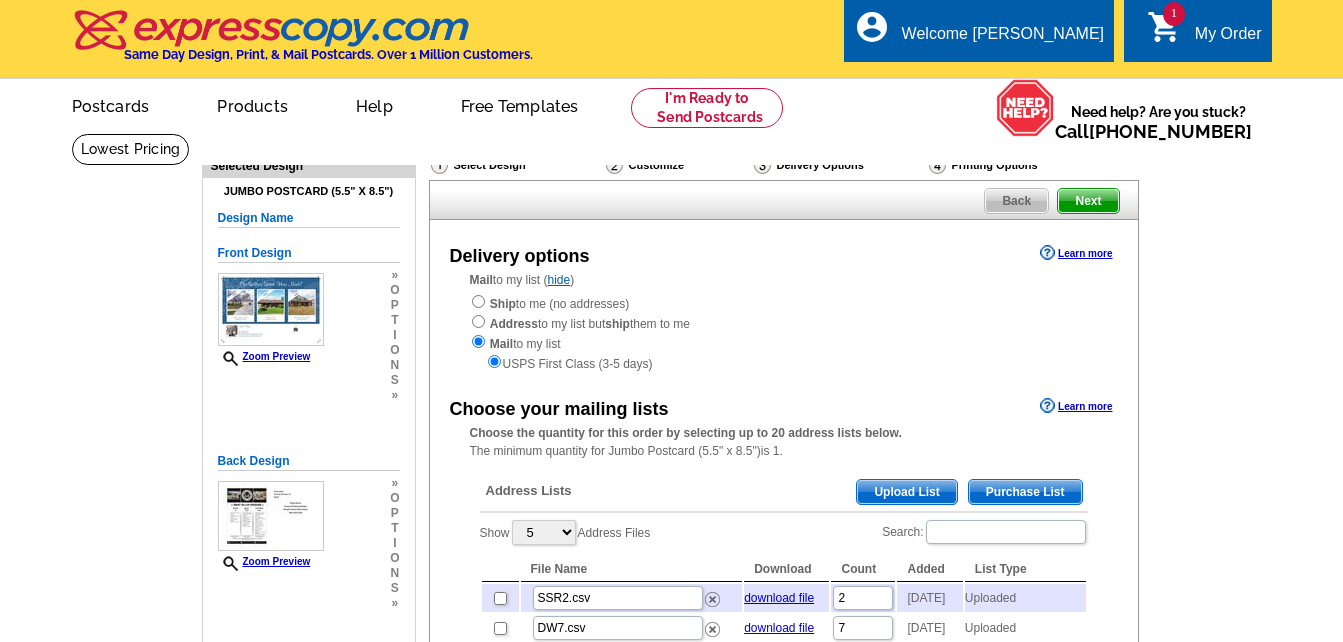 click on "Upload List" at bounding box center [906, 492] 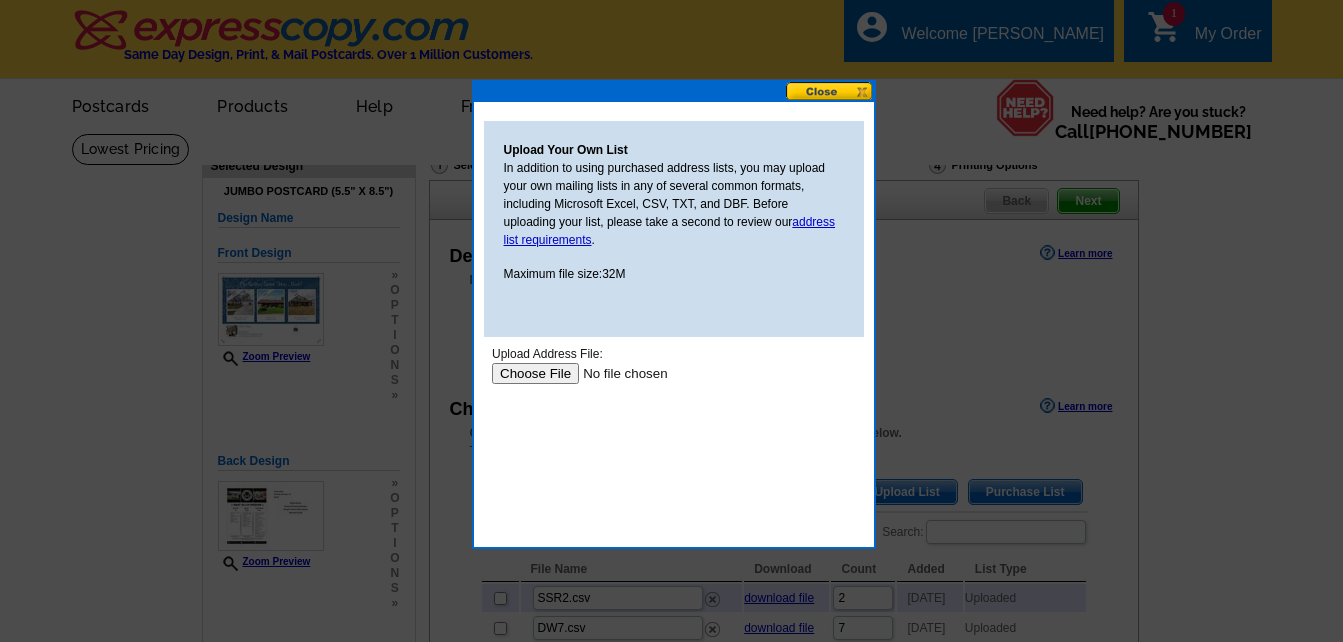 scroll, scrollTop: 0, scrollLeft: 0, axis: both 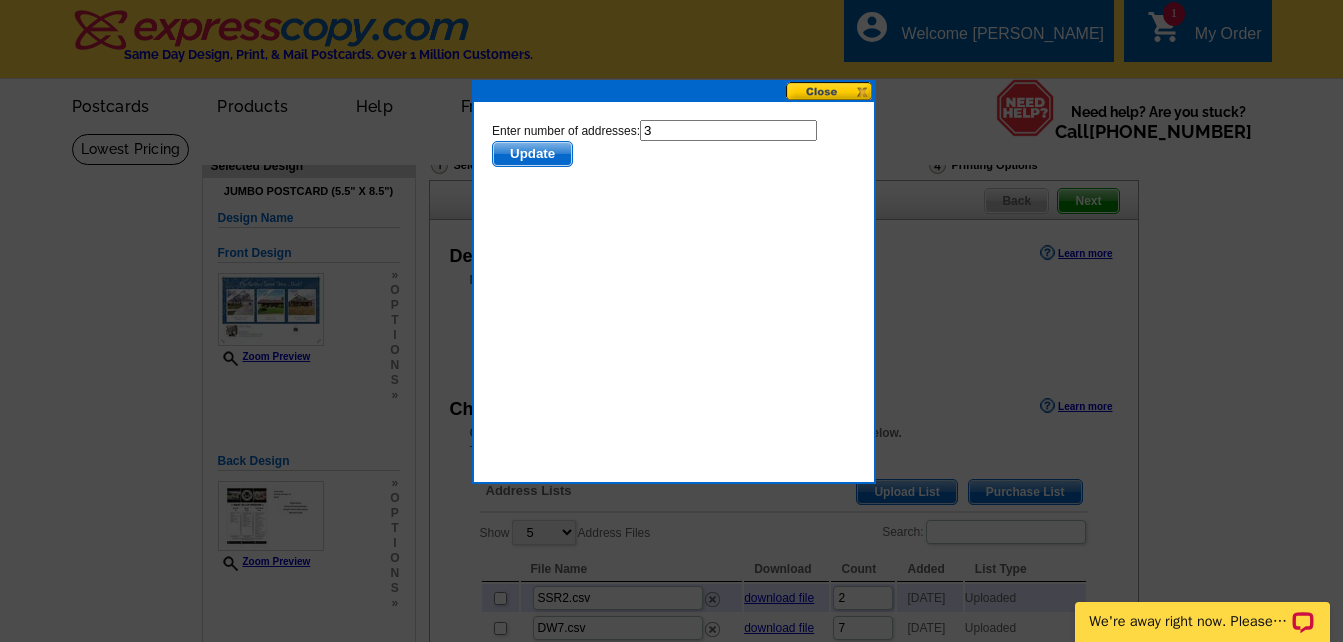 click on "3" at bounding box center [727, 130] 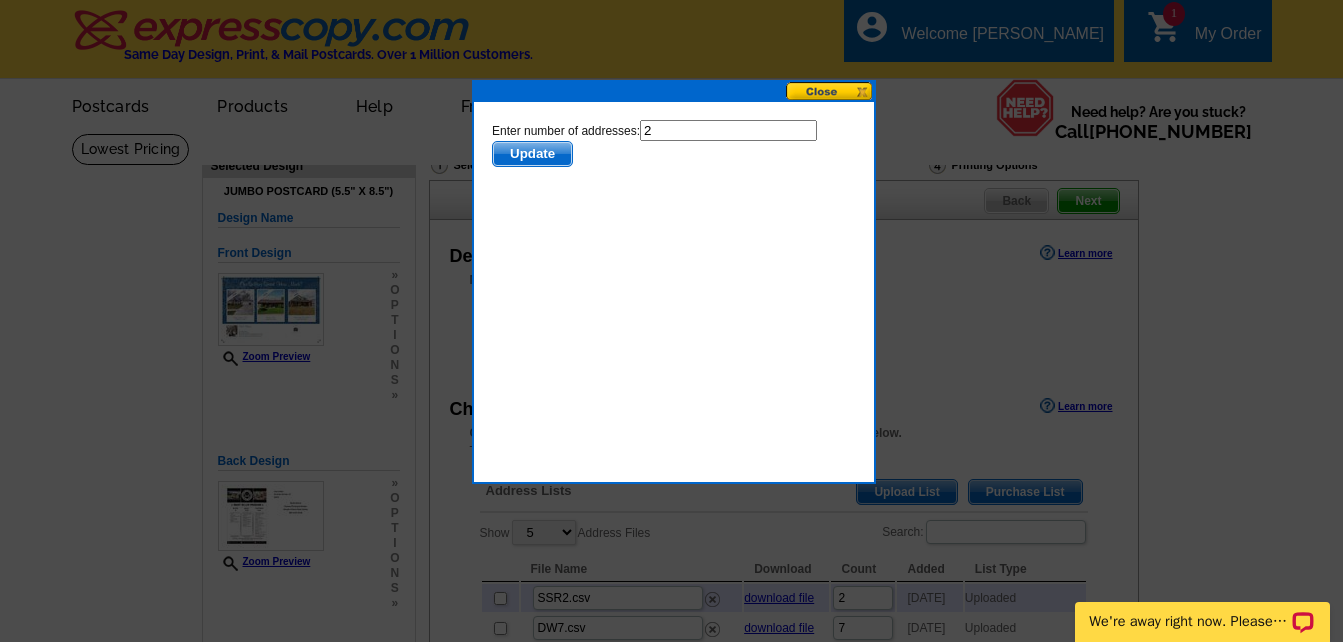 type on "2" 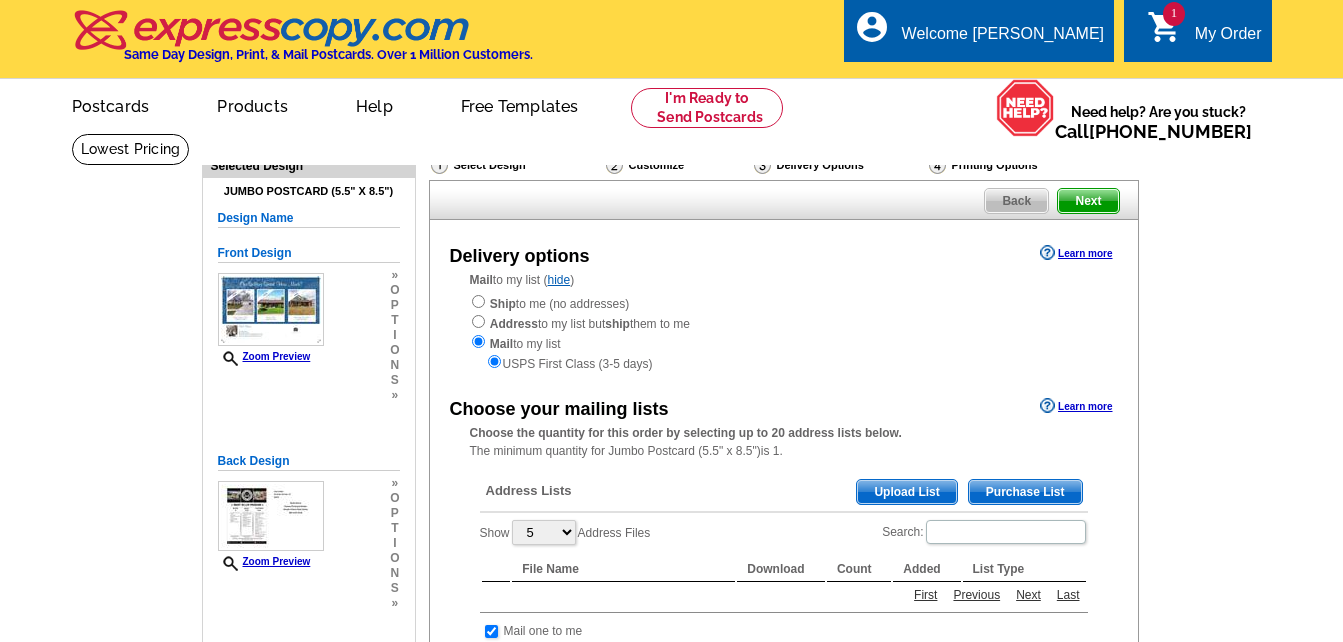 scroll, scrollTop: 0, scrollLeft: 0, axis: both 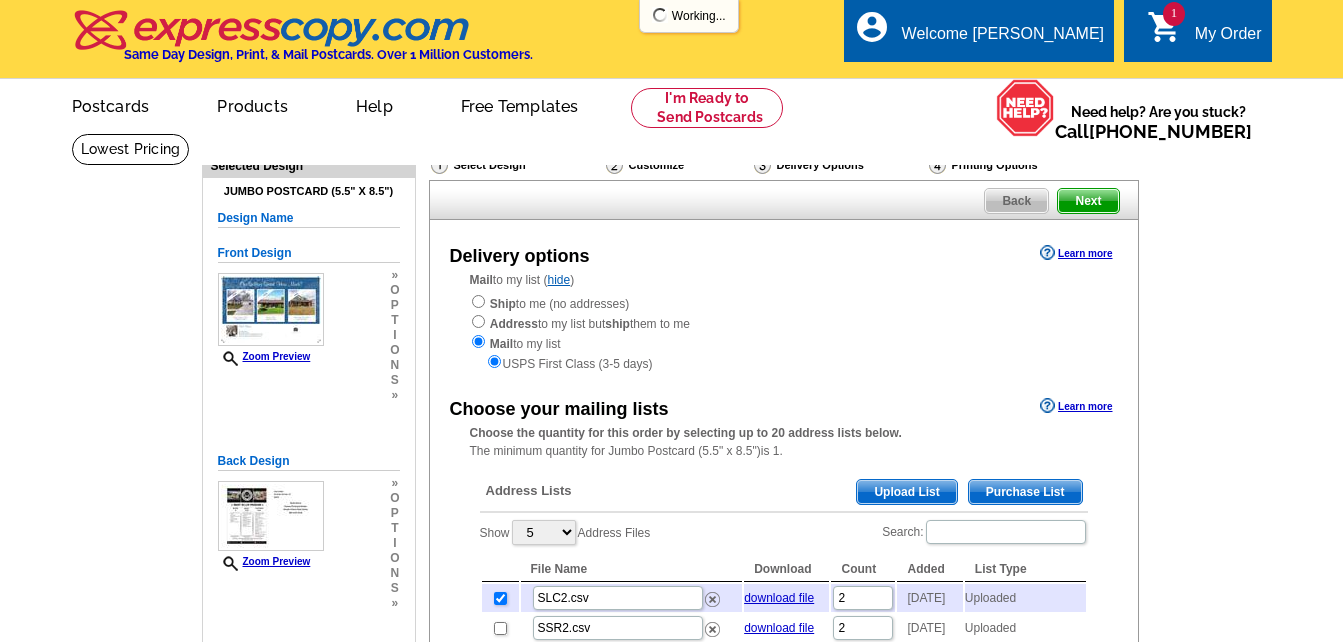 click on "Upload List" at bounding box center [906, 492] 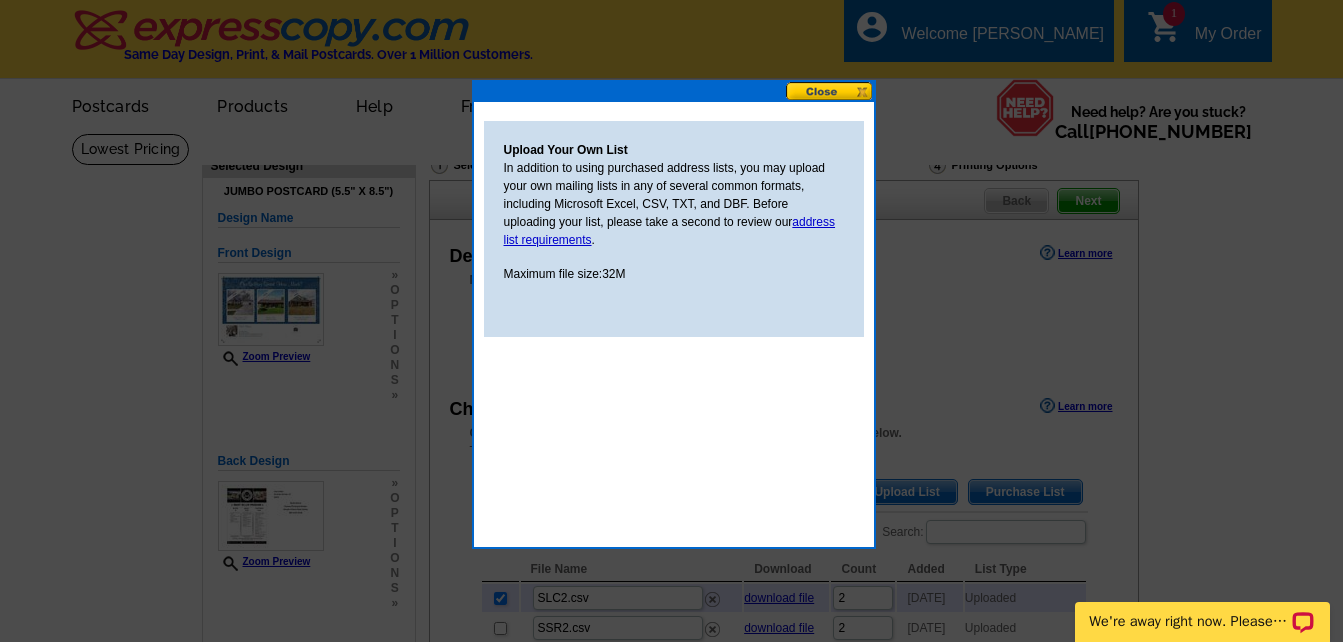 scroll, scrollTop: 0, scrollLeft: 0, axis: both 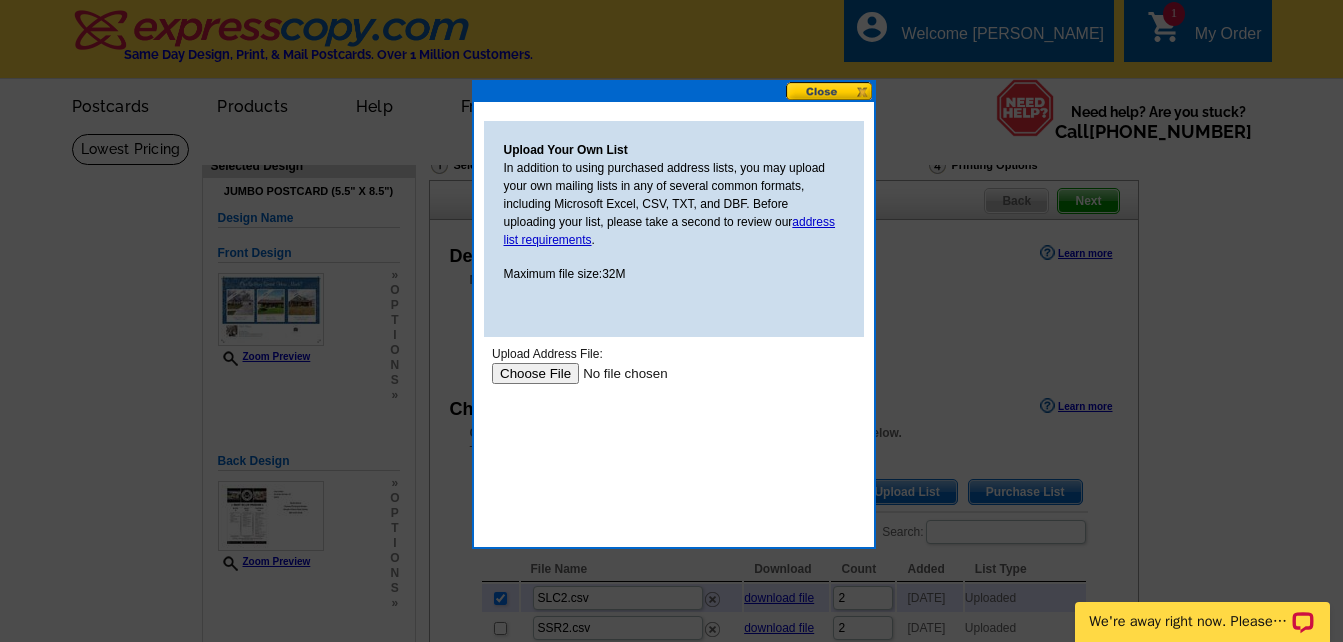 click at bounding box center (617, 373) 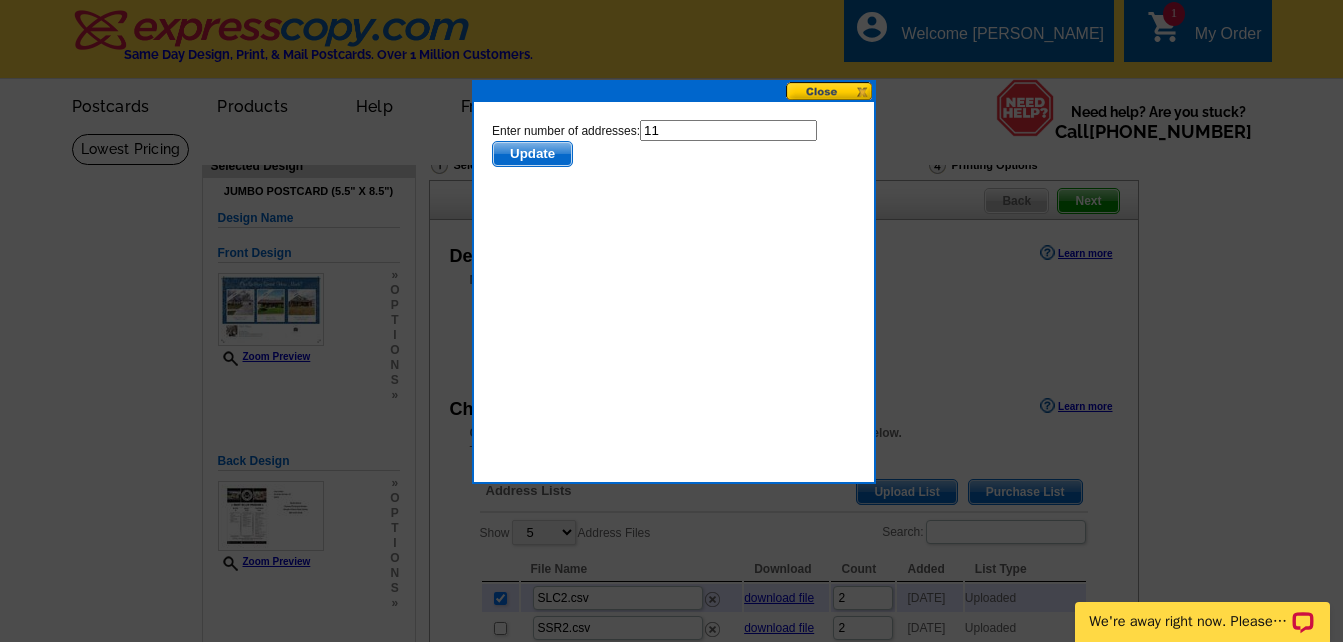 scroll, scrollTop: 0, scrollLeft: 0, axis: both 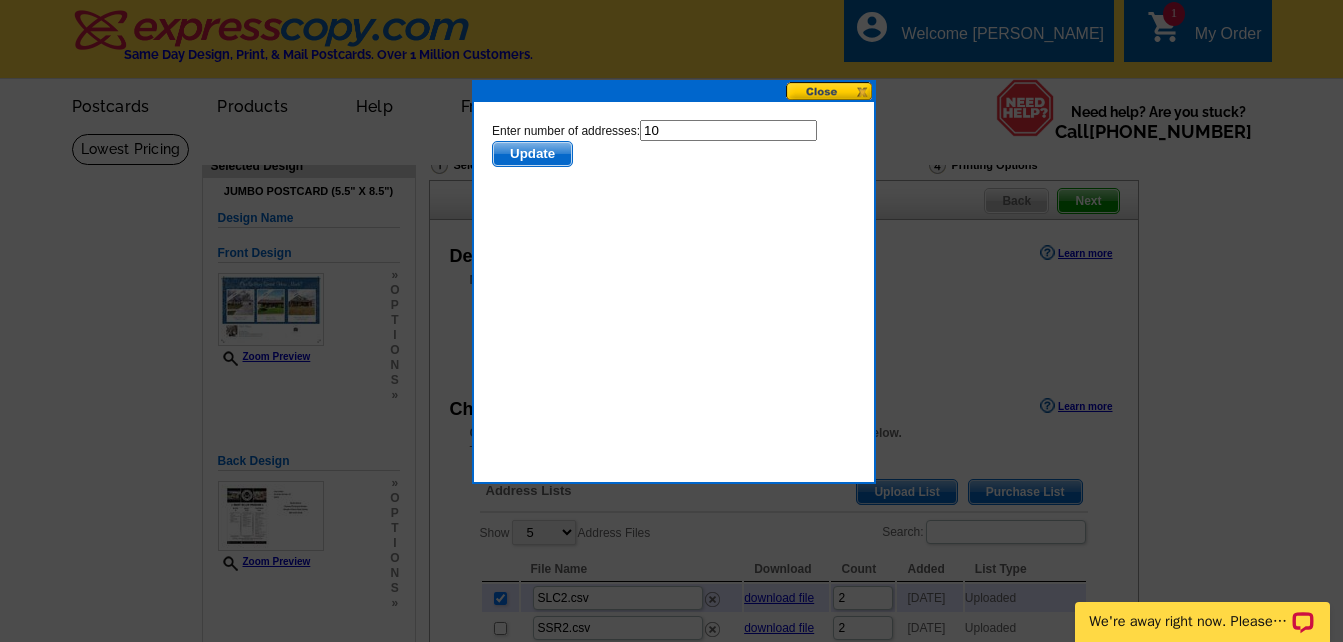 type on "10" 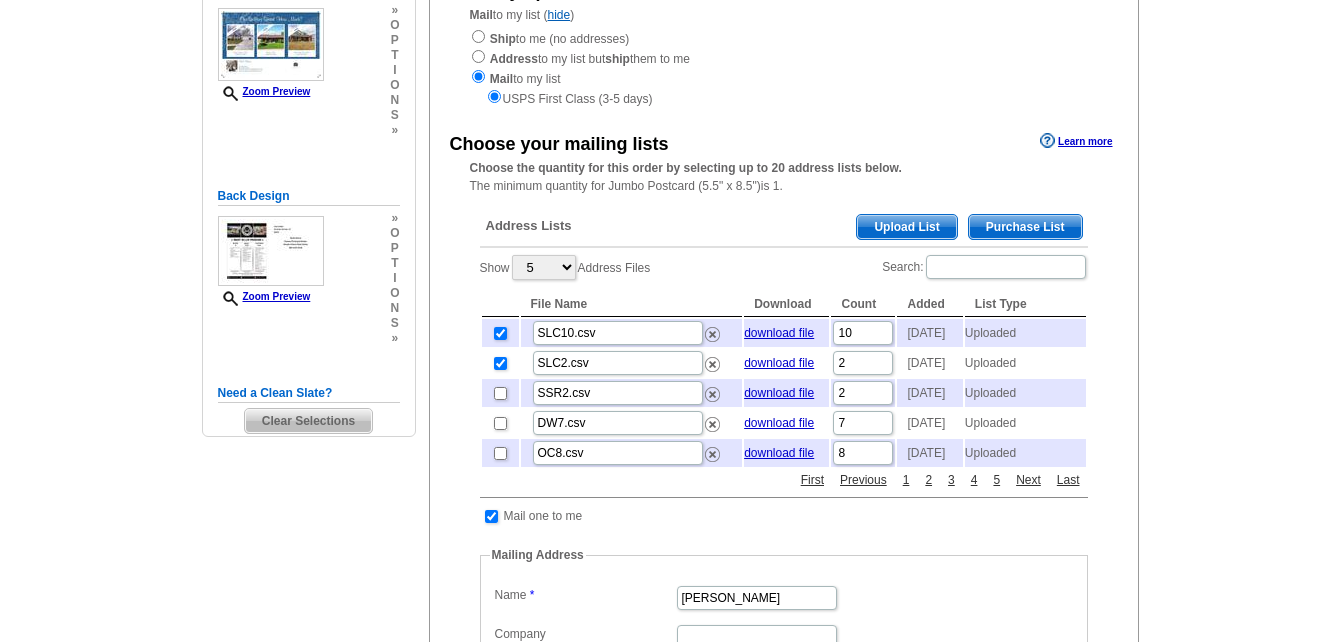 scroll, scrollTop: 400, scrollLeft: 0, axis: vertical 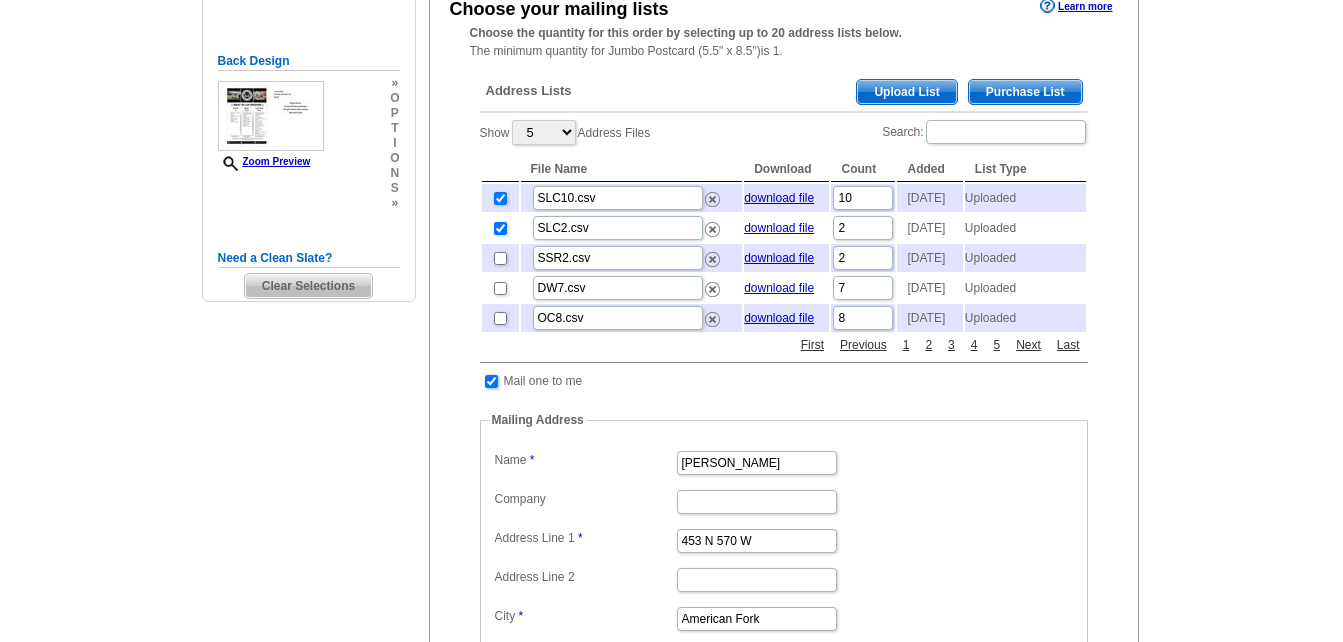 click at bounding box center [491, 381] 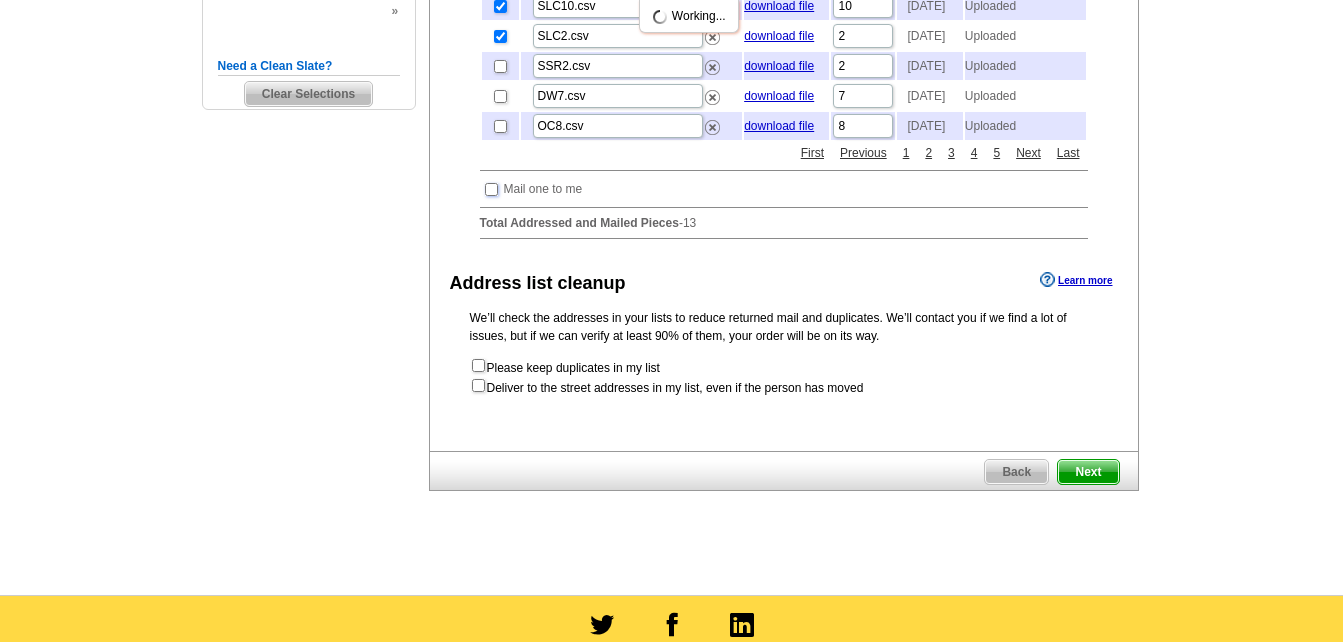 scroll, scrollTop: 600, scrollLeft: 0, axis: vertical 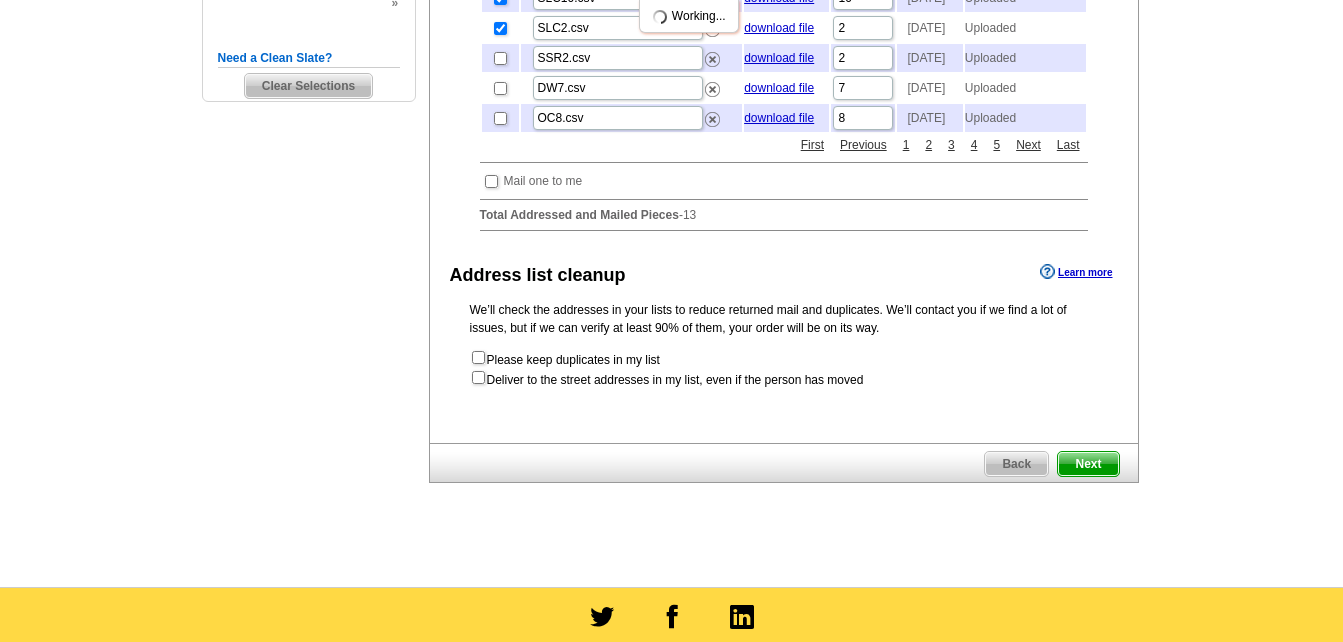 click on "Next" at bounding box center [1088, 464] 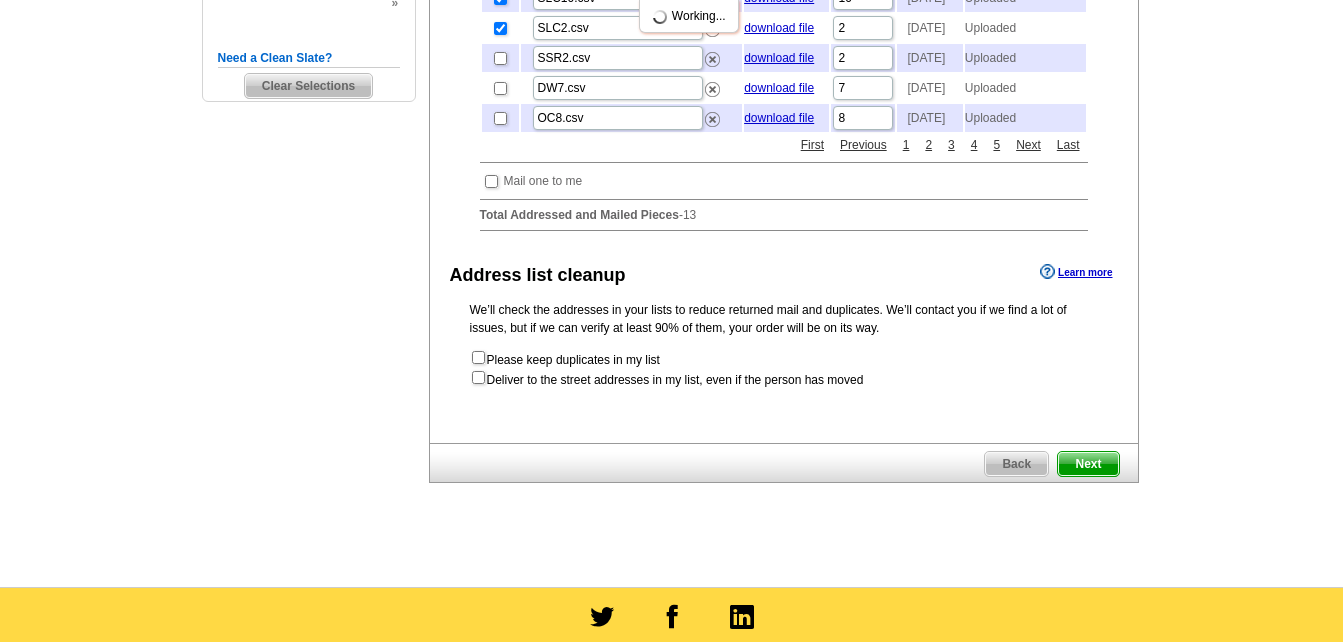 scroll, scrollTop: 0, scrollLeft: 0, axis: both 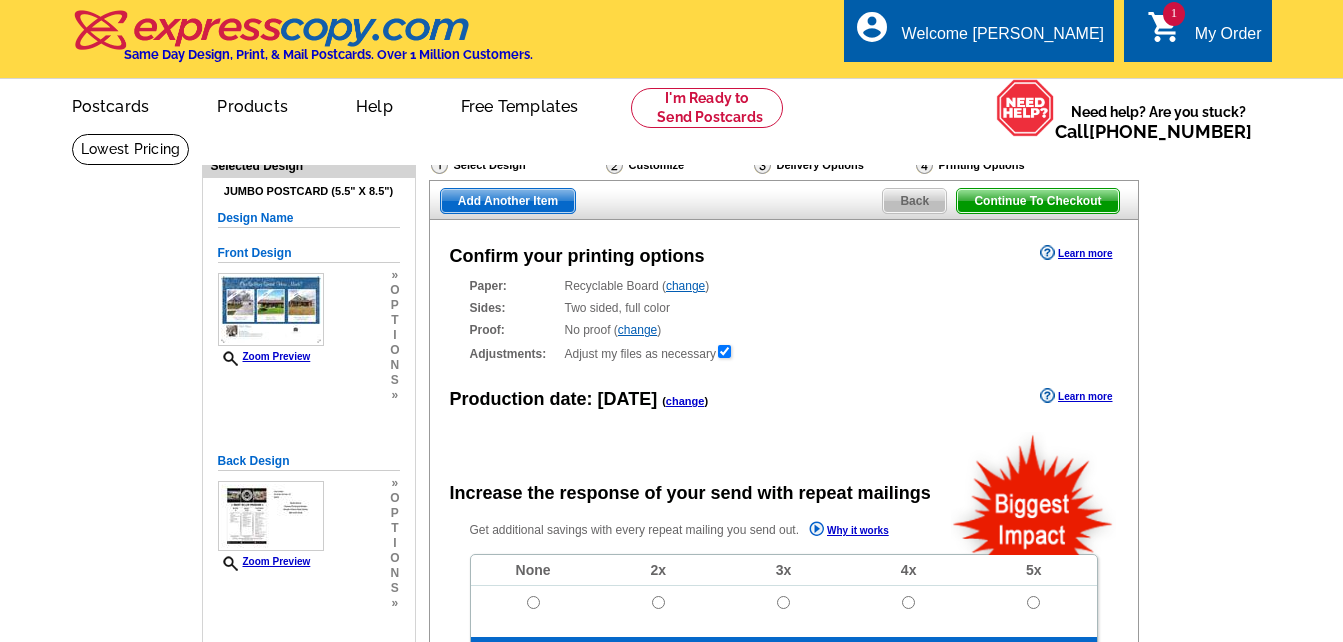 radio on "false" 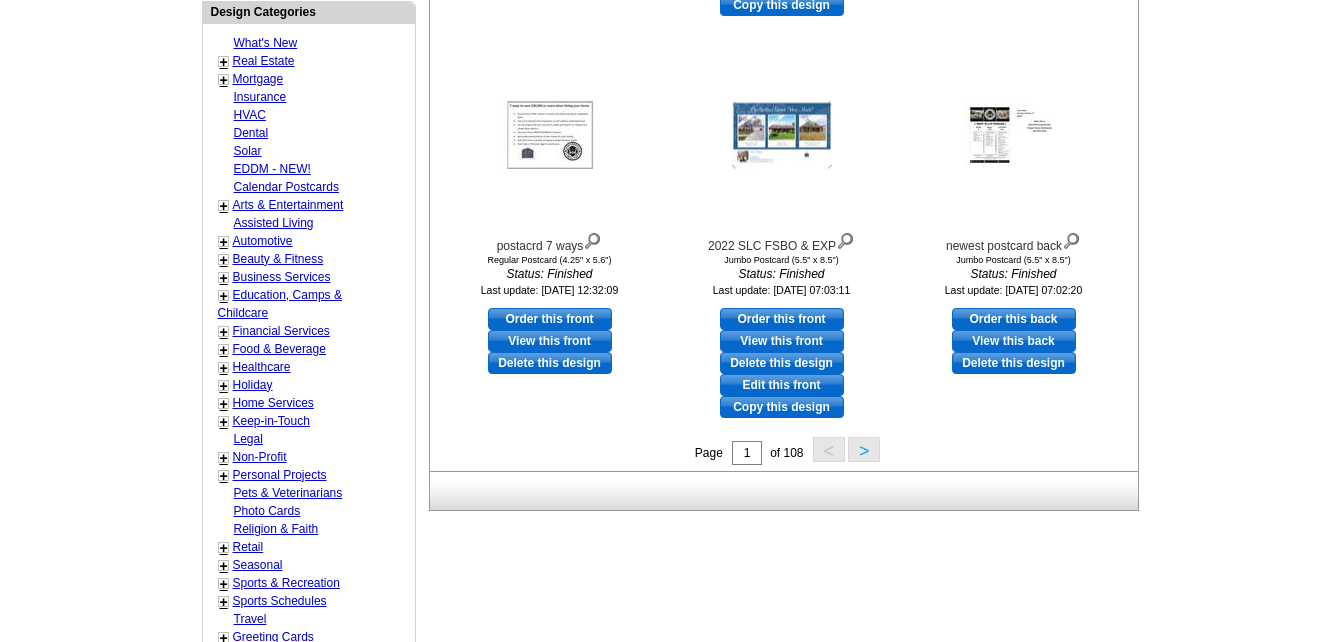 scroll, scrollTop: 800, scrollLeft: 0, axis: vertical 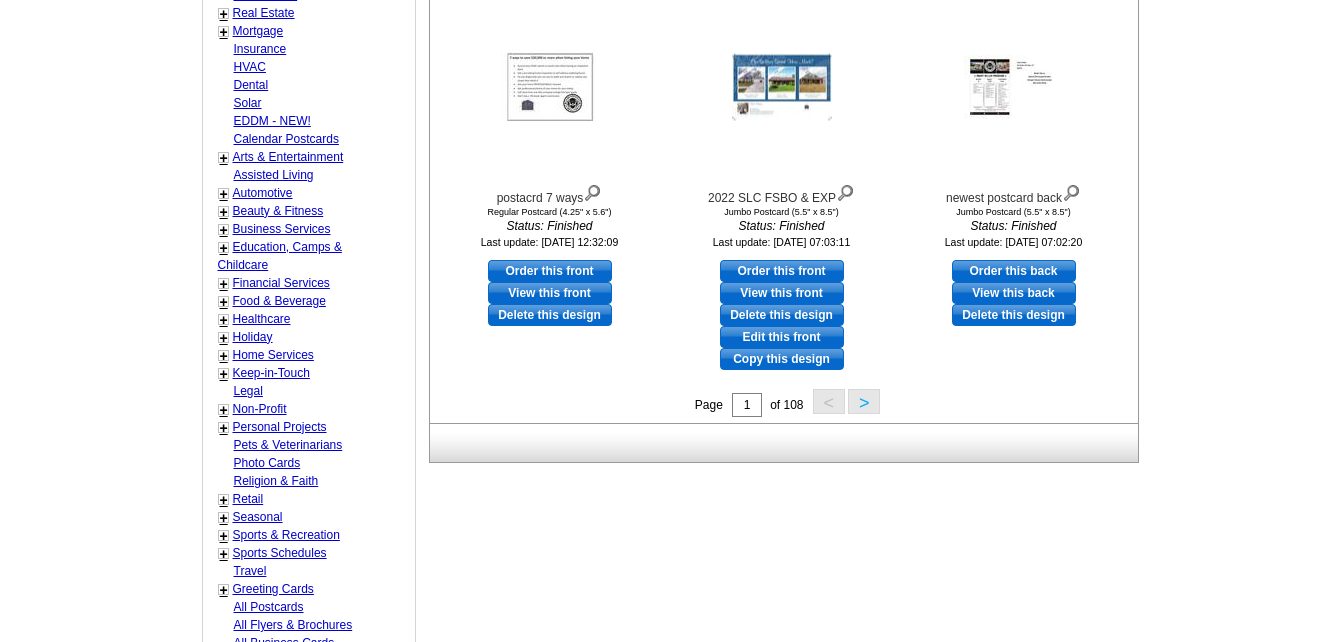 click on ">" at bounding box center (864, 401) 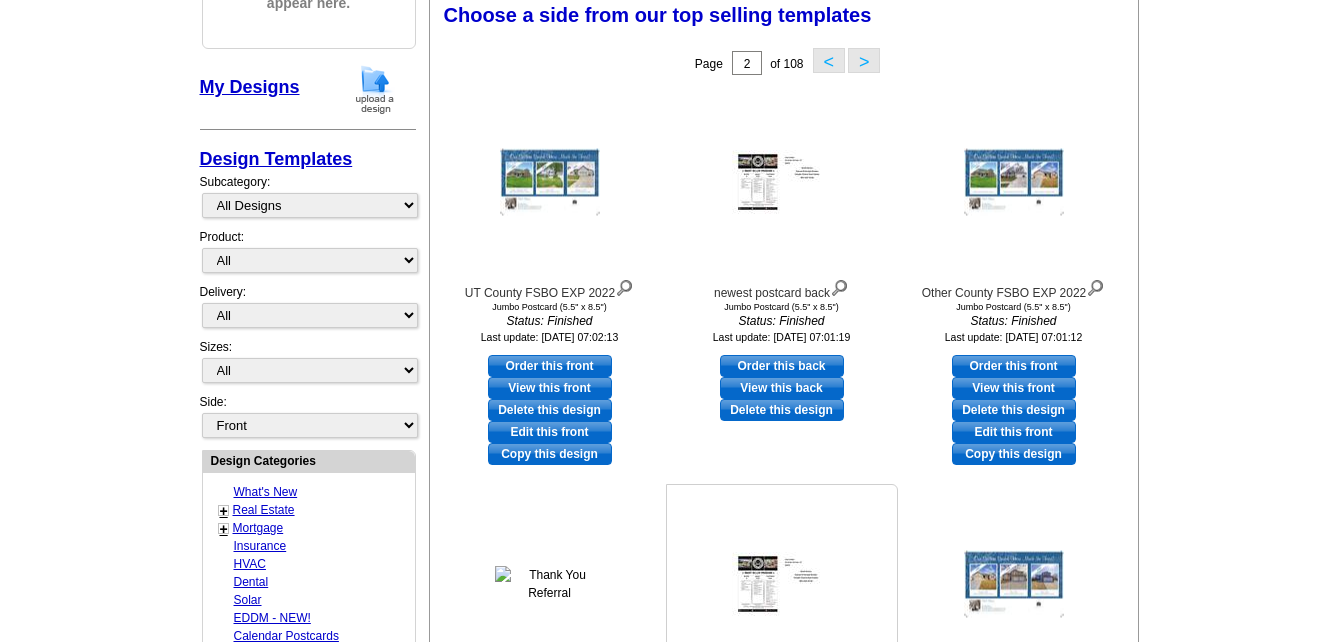 scroll, scrollTop: 296, scrollLeft: 0, axis: vertical 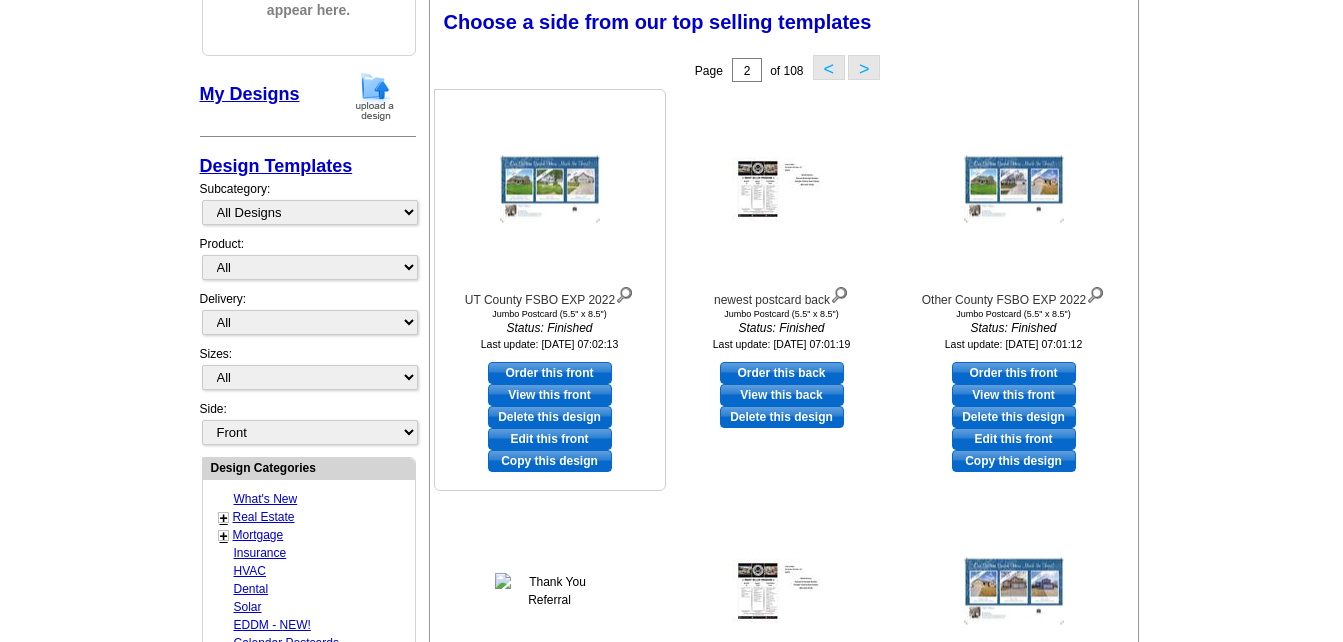 click on "Order this front" at bounding box center [550, 373] 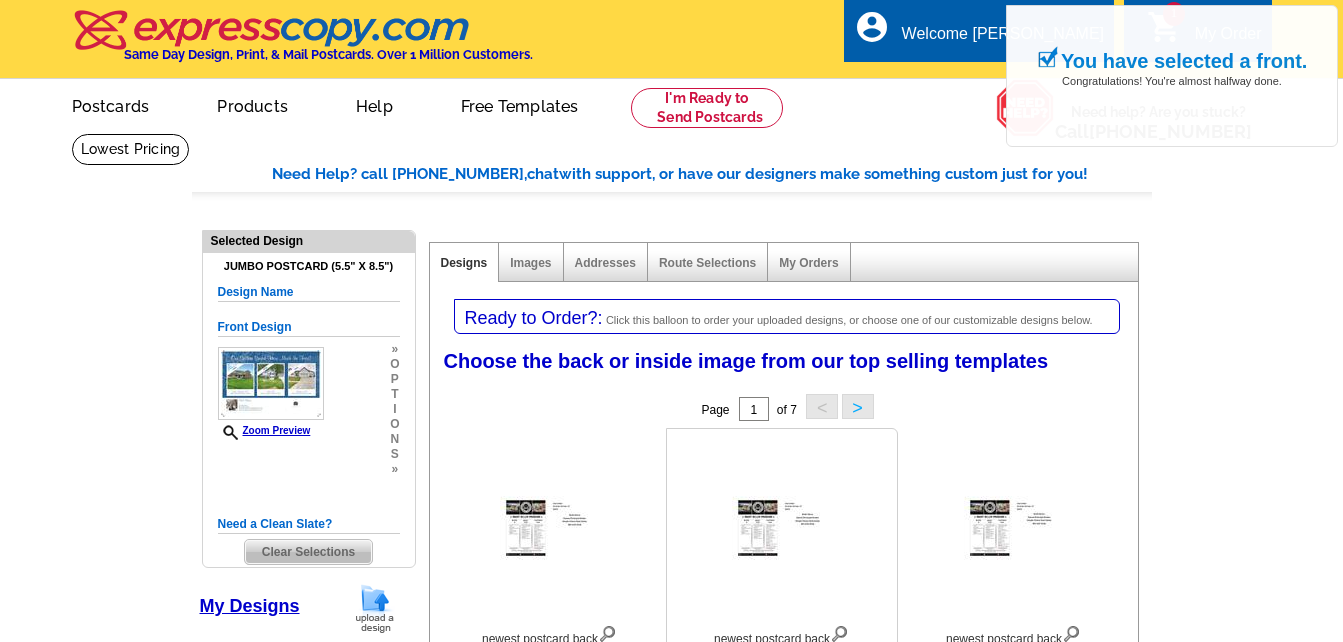 scroll, scrollTop: 300, scrollLeft: 0, axis: vertical 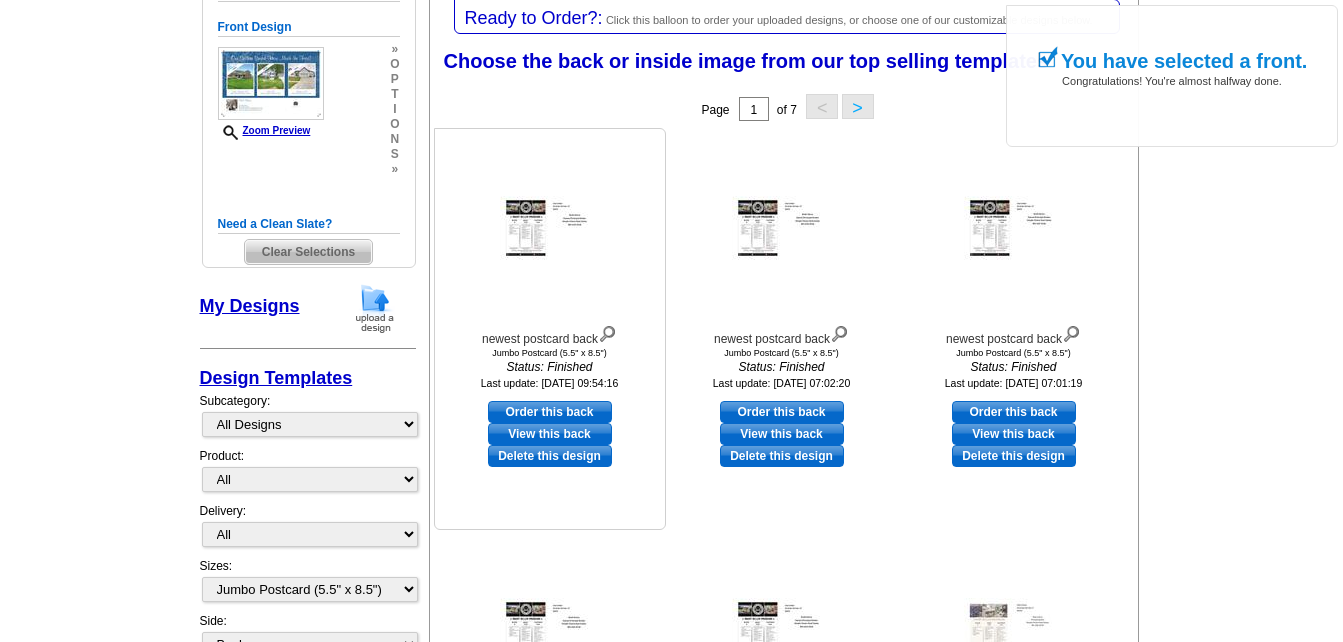 click on "Order this back" at bounding box center [550, 412] 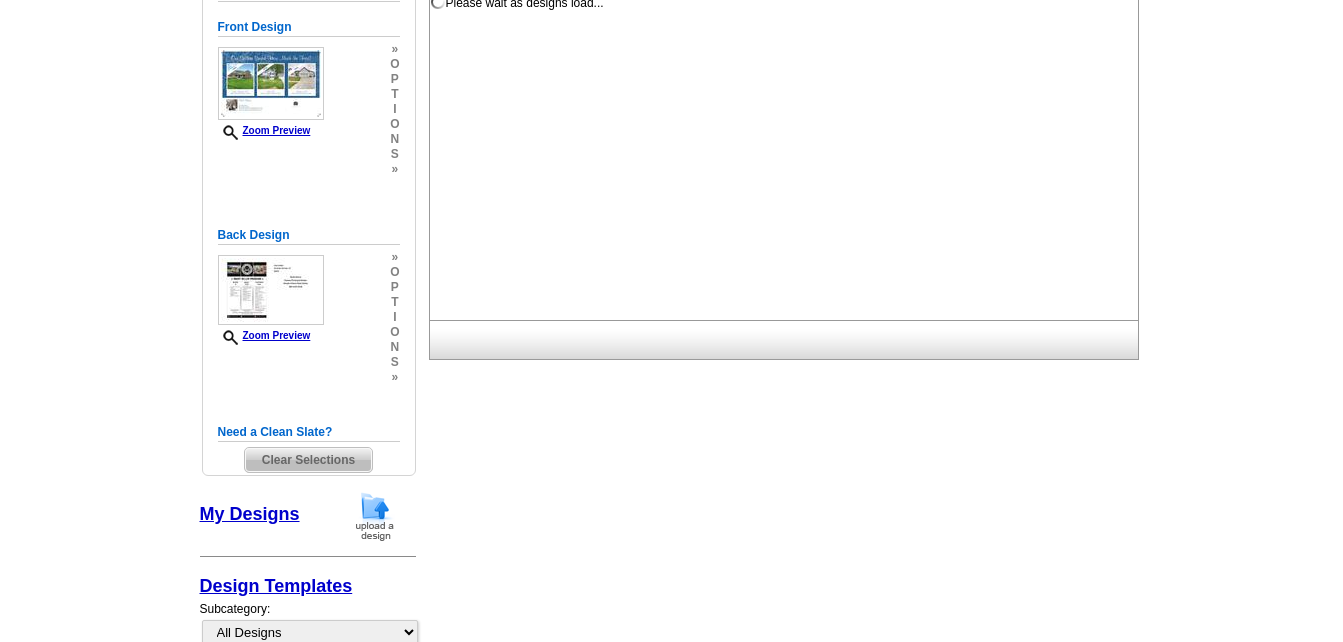 scroll, scrollTop: 0, scrollLeft: 0, axis: both 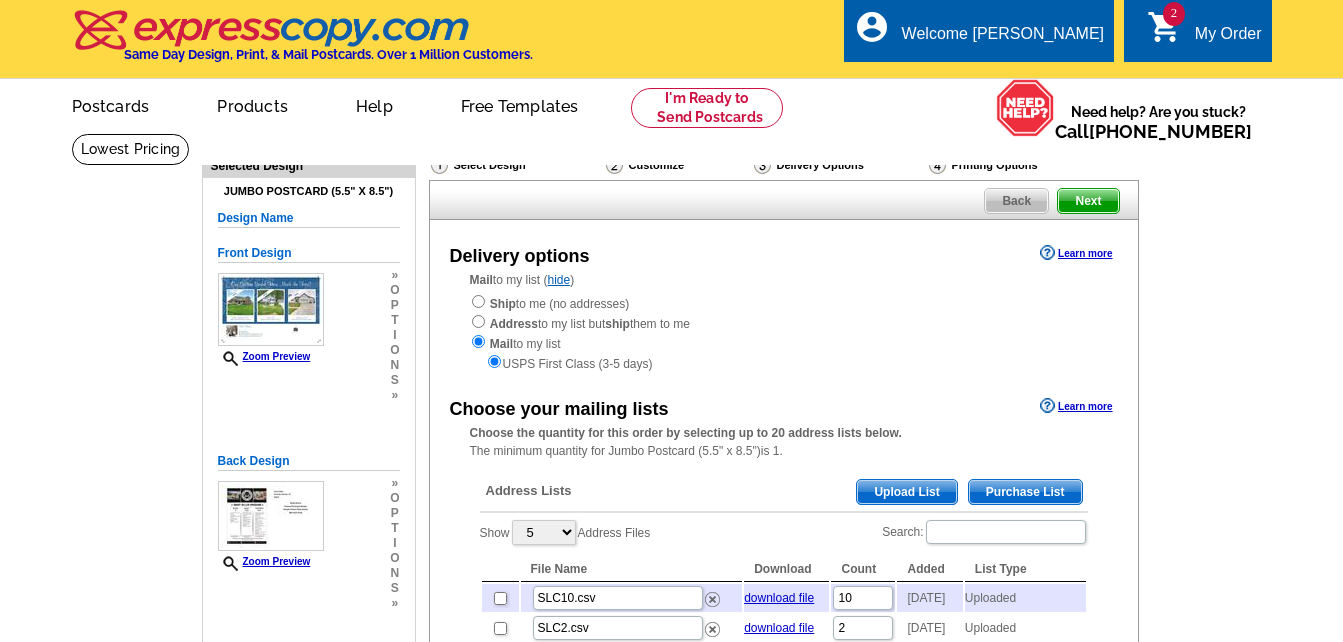 click on "Upload List" at bounding box center [906, 492] 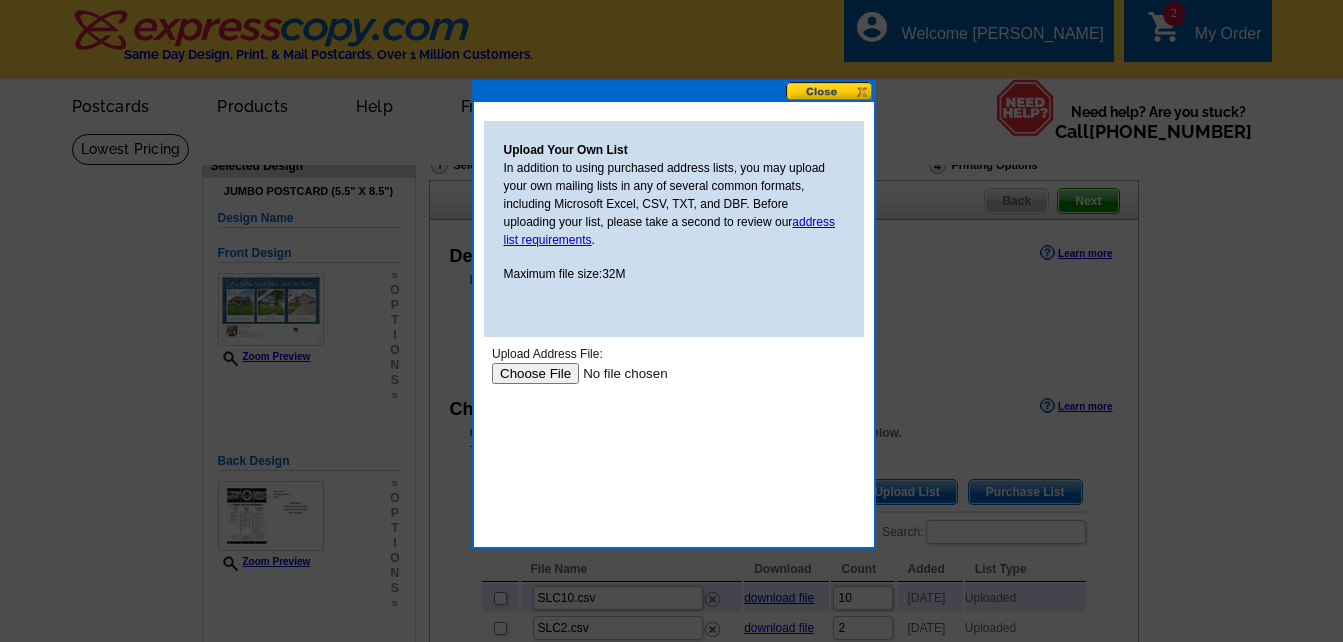 scroll, scrollTop: 0, scrollLeft: 0, axis: both 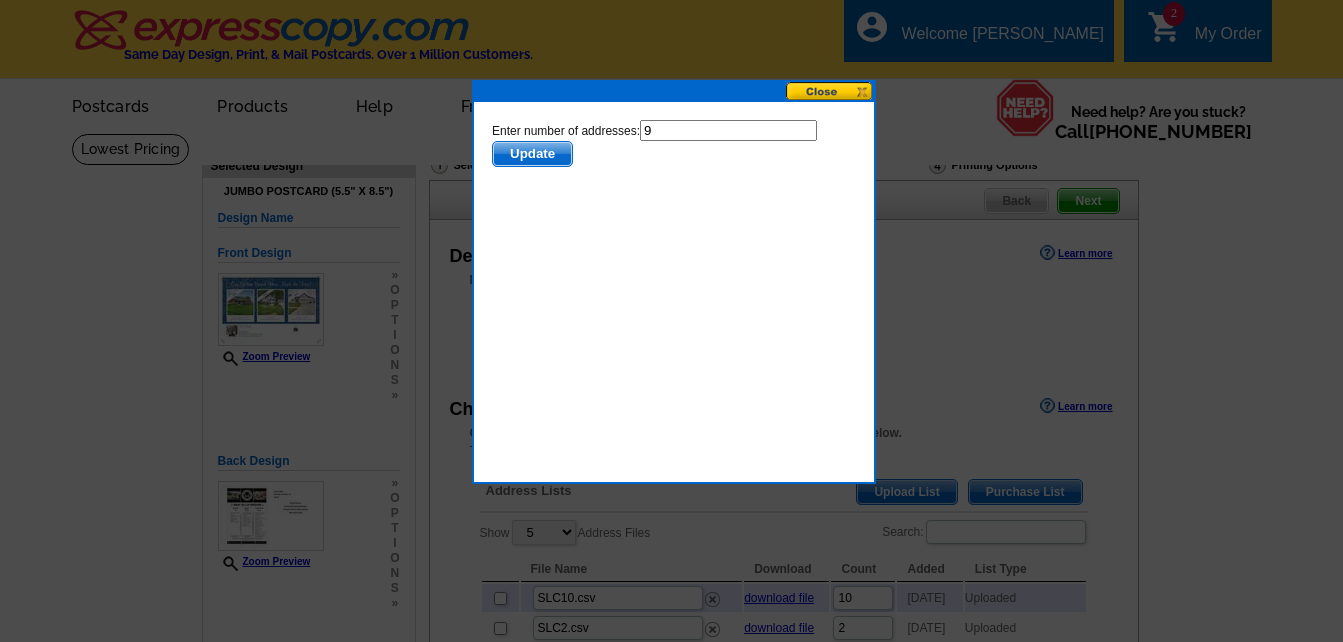 click on "9" at bounding box center (727, 130) 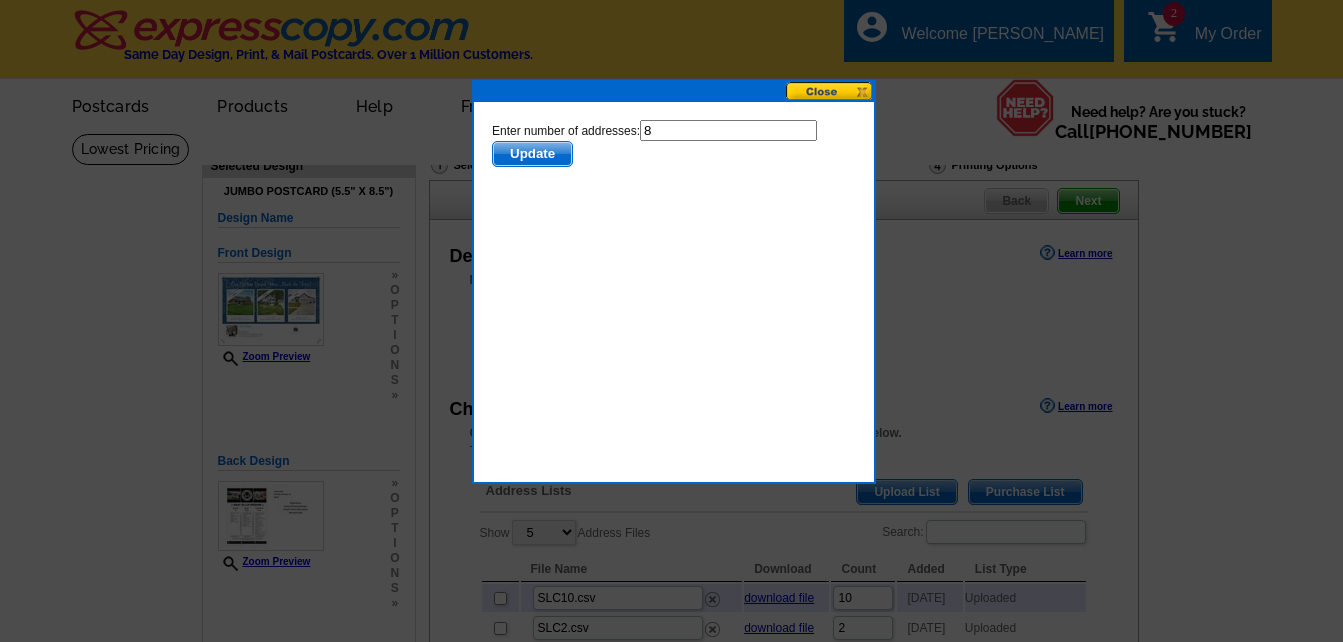 type on "8" 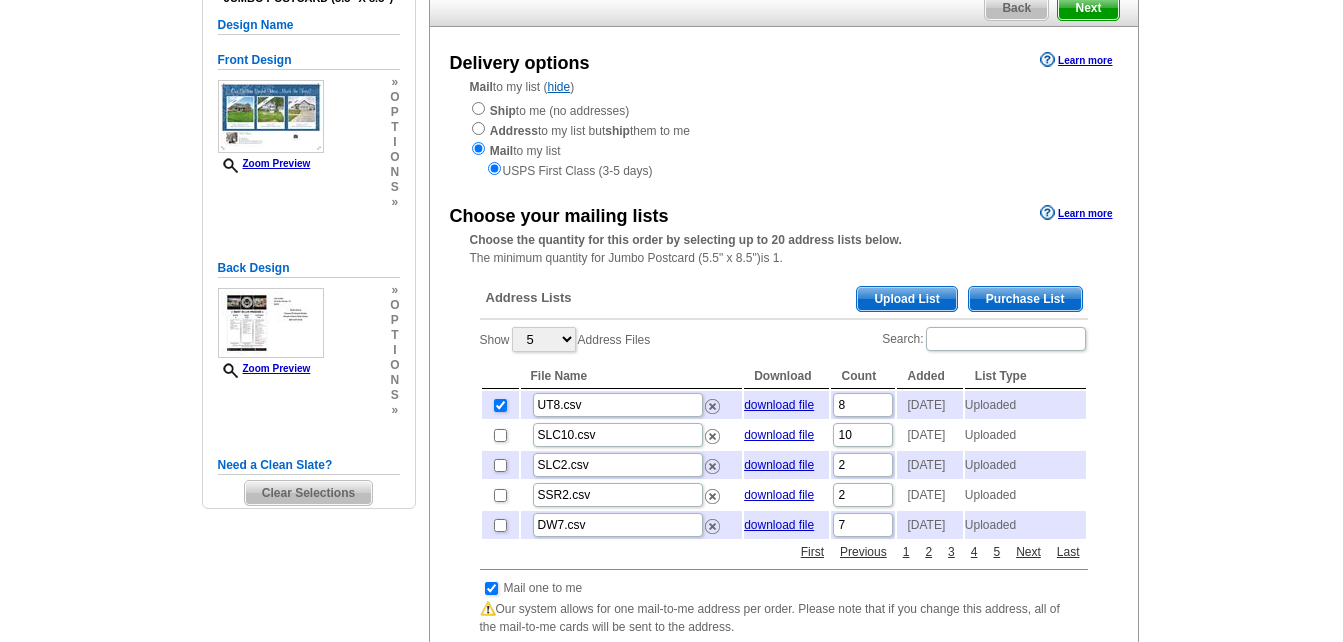 scroll, scrollTop: 200, scrollLeft: 0, axis: vertical 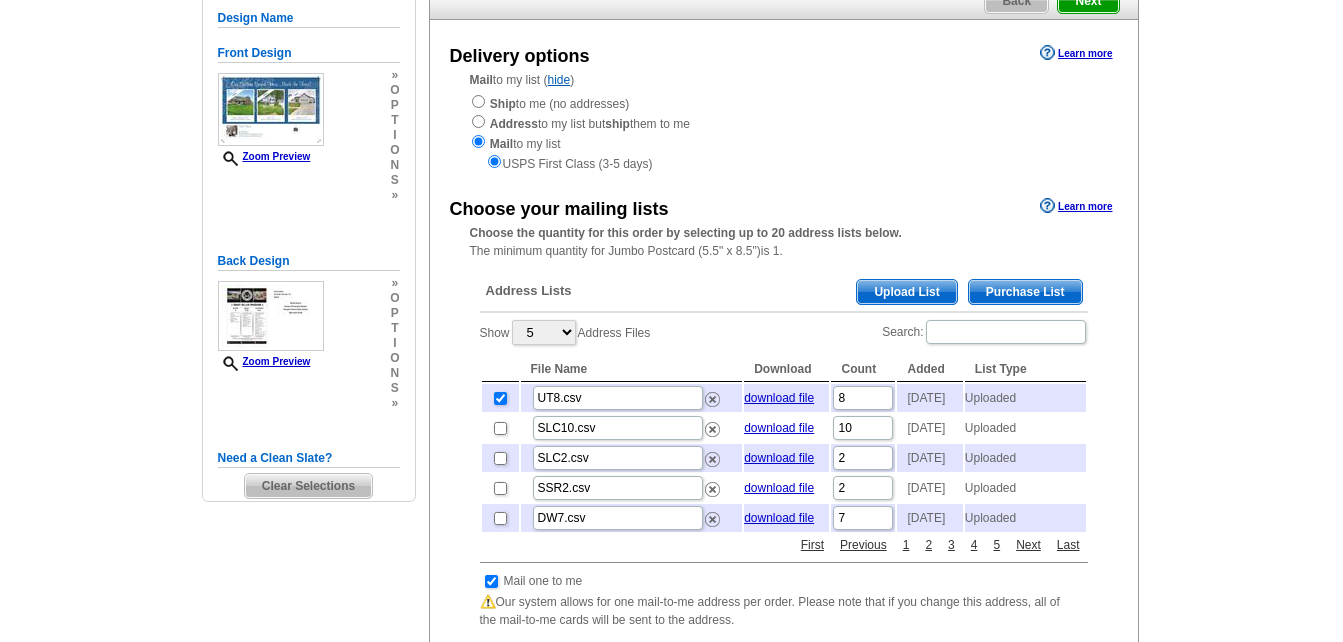 click on "Upload List" at bounding box center (906, 292) 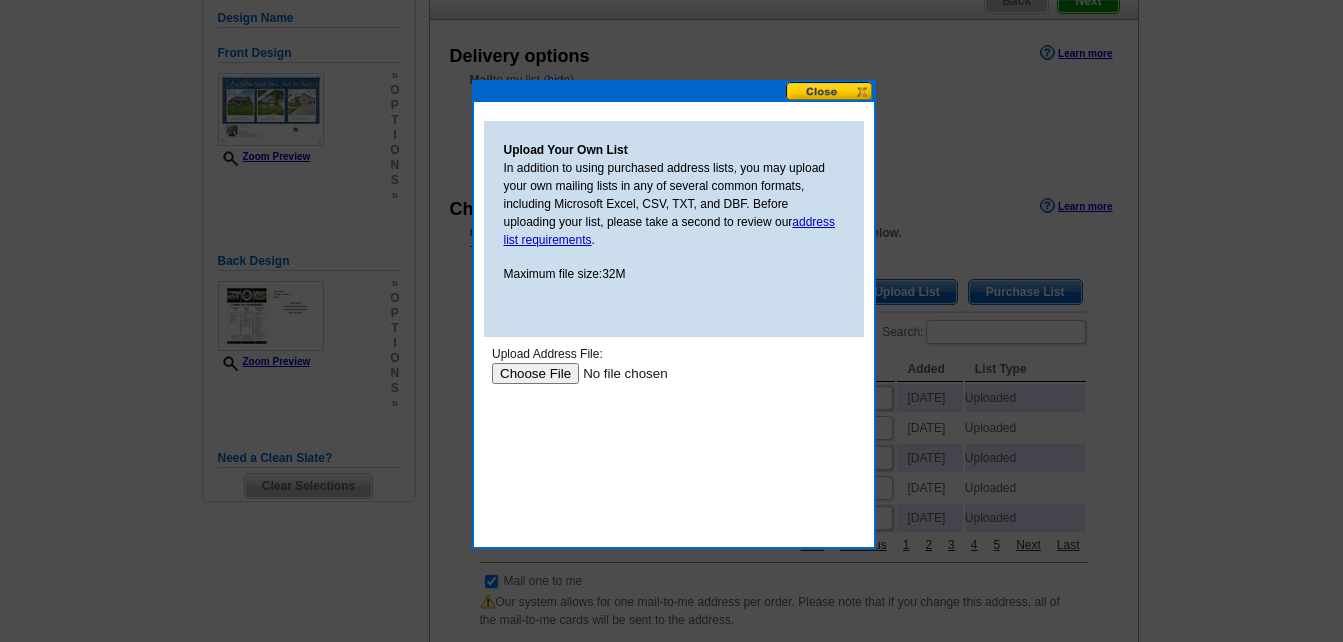 scroll, scrollTop: 0, scrollLeft: 0, axis: both 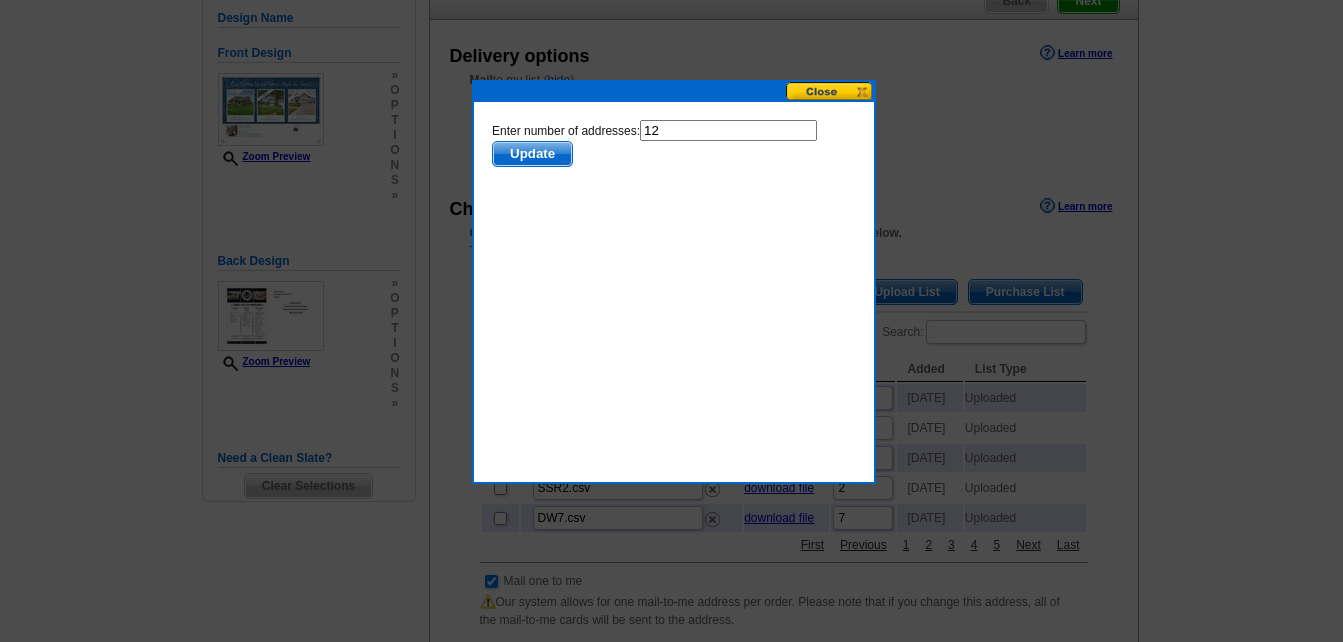 click on "12" at bounding box center (727, 130) 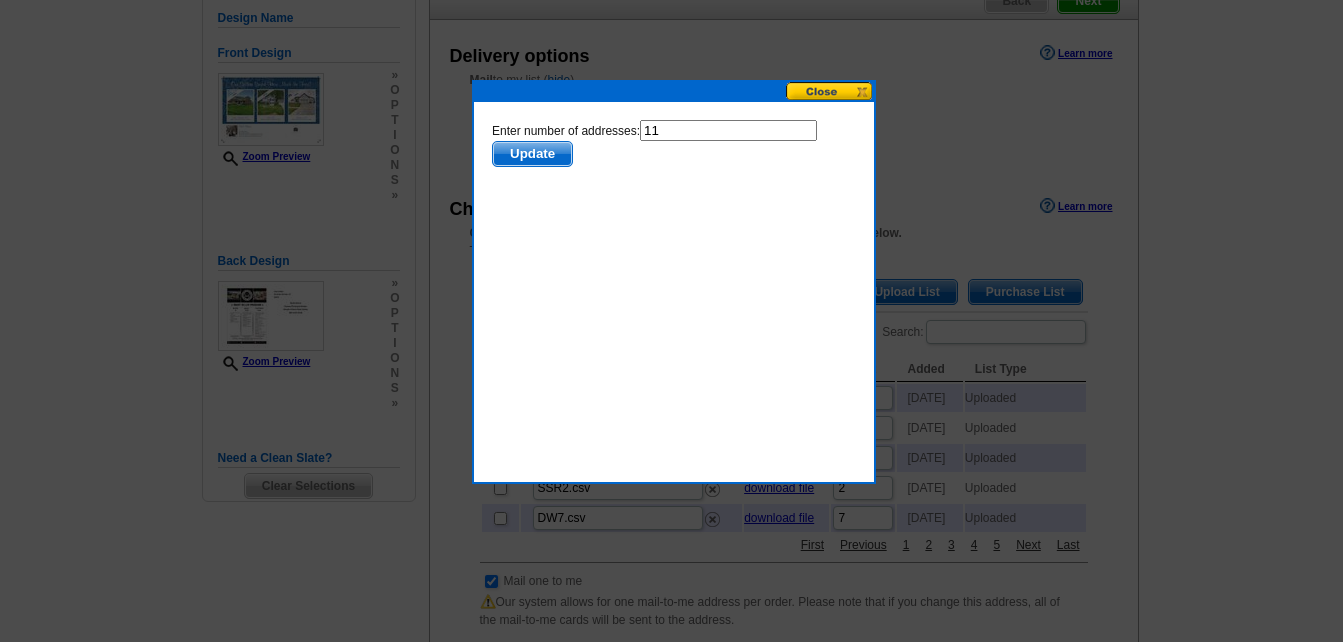 type on "11" 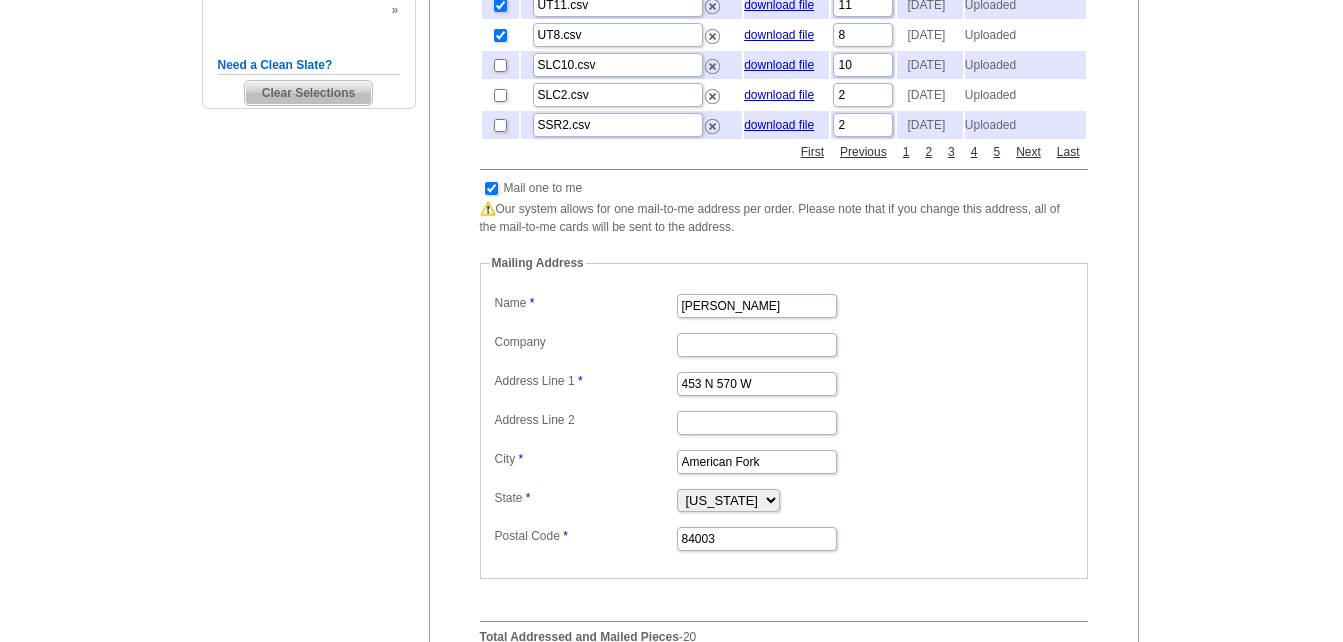 scroll, scrollTop: 601, scrollLeft: 0, axis: vertical 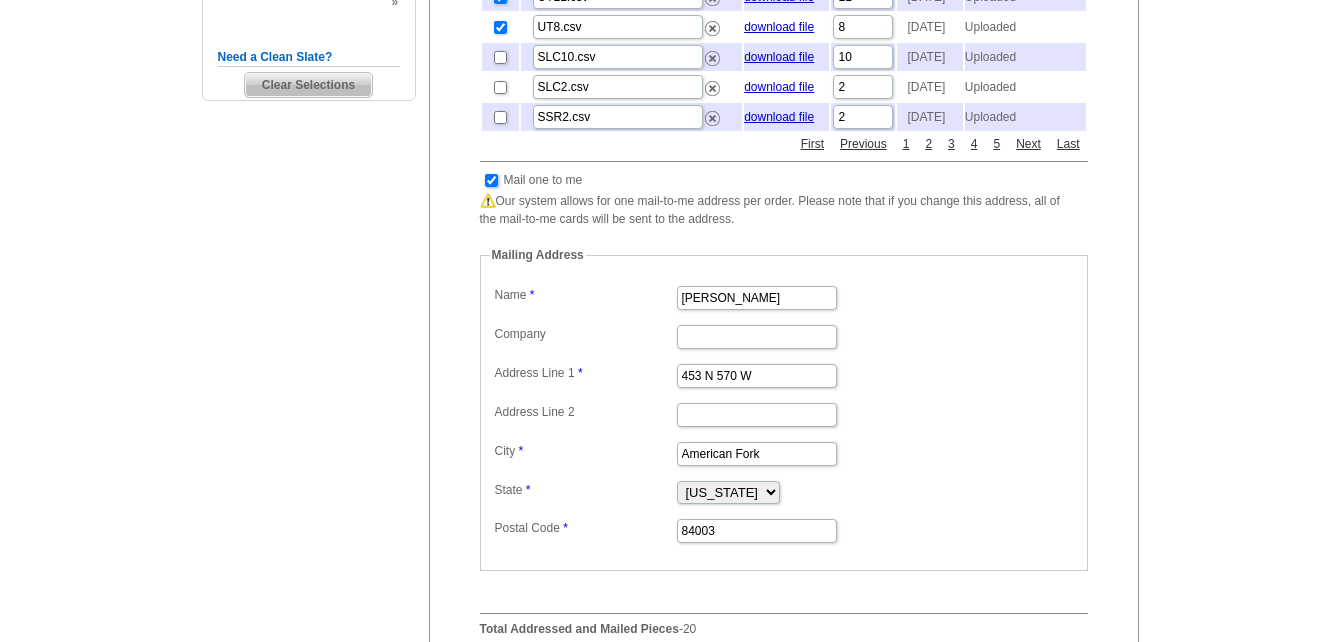 click at bounding box center (491, 180) 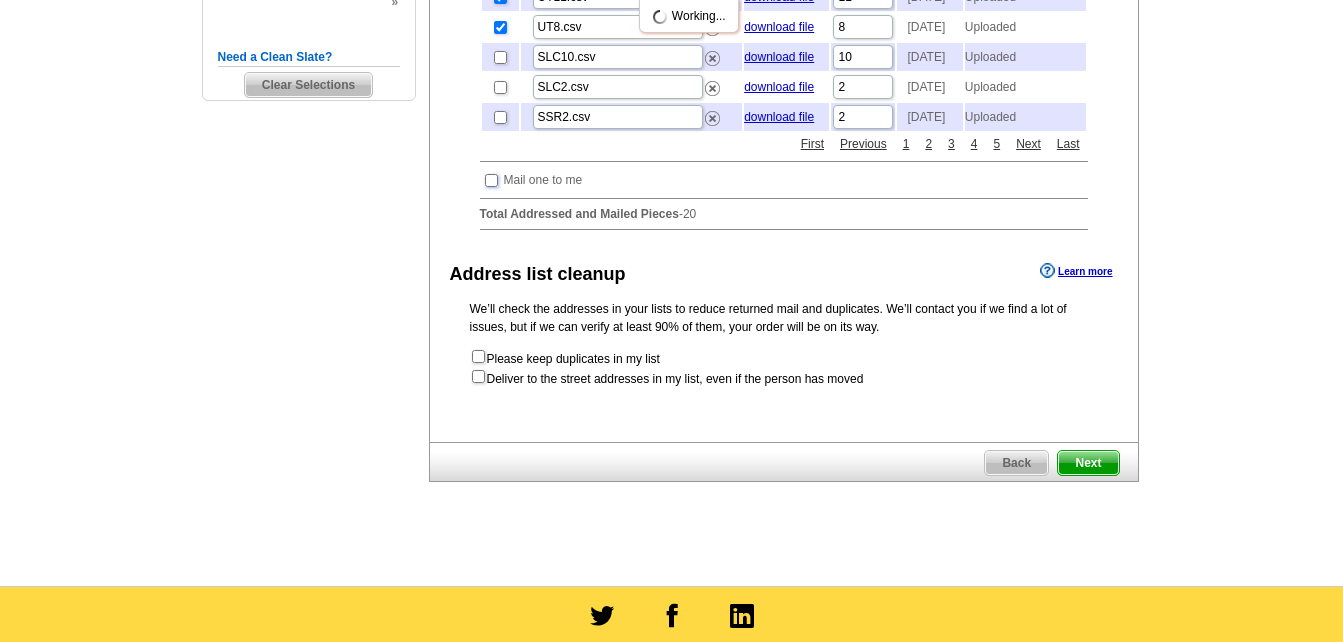 scroll, scrollTop: 701, scrollLeft: 0, axis: vertical 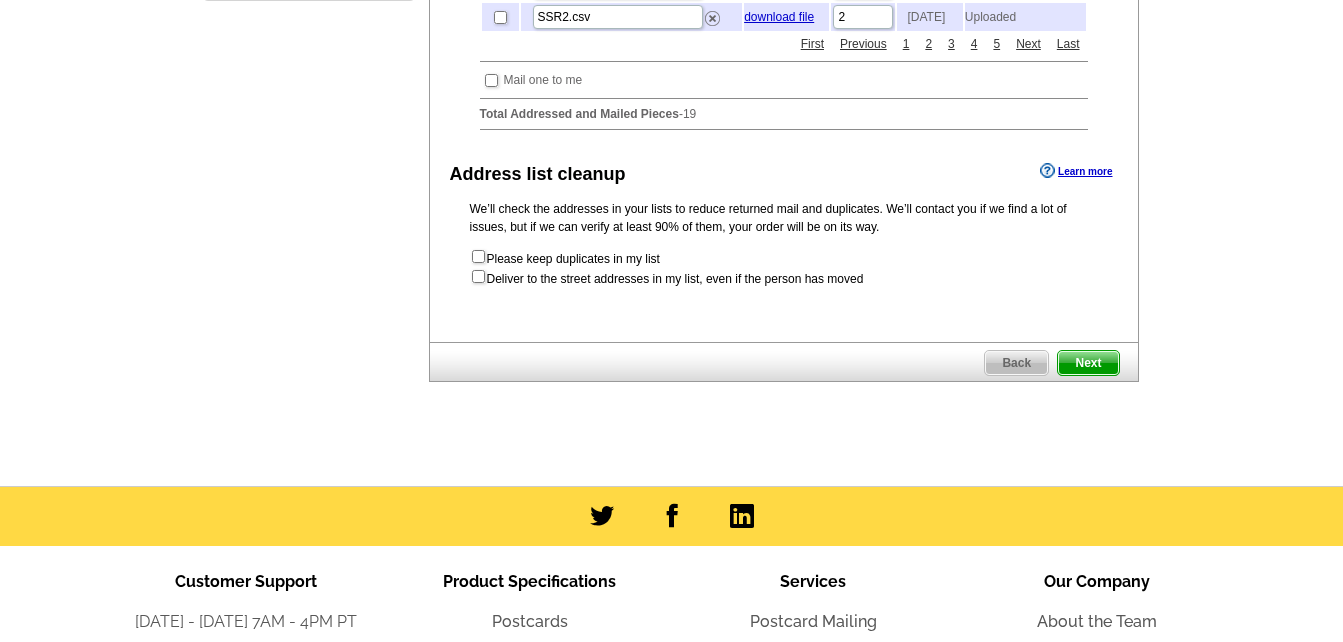 click on "Next" at bounding box center (1088, 363) 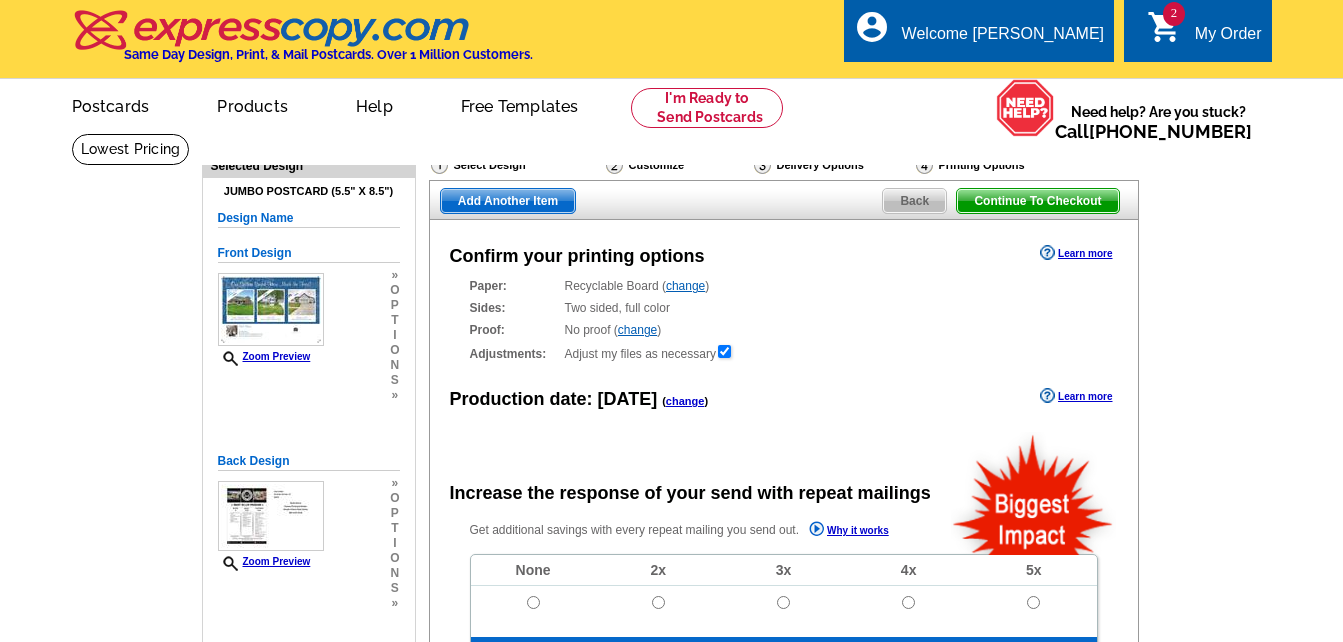 scroll, scrollTop: 0, scrollLeft: 0, axis: both 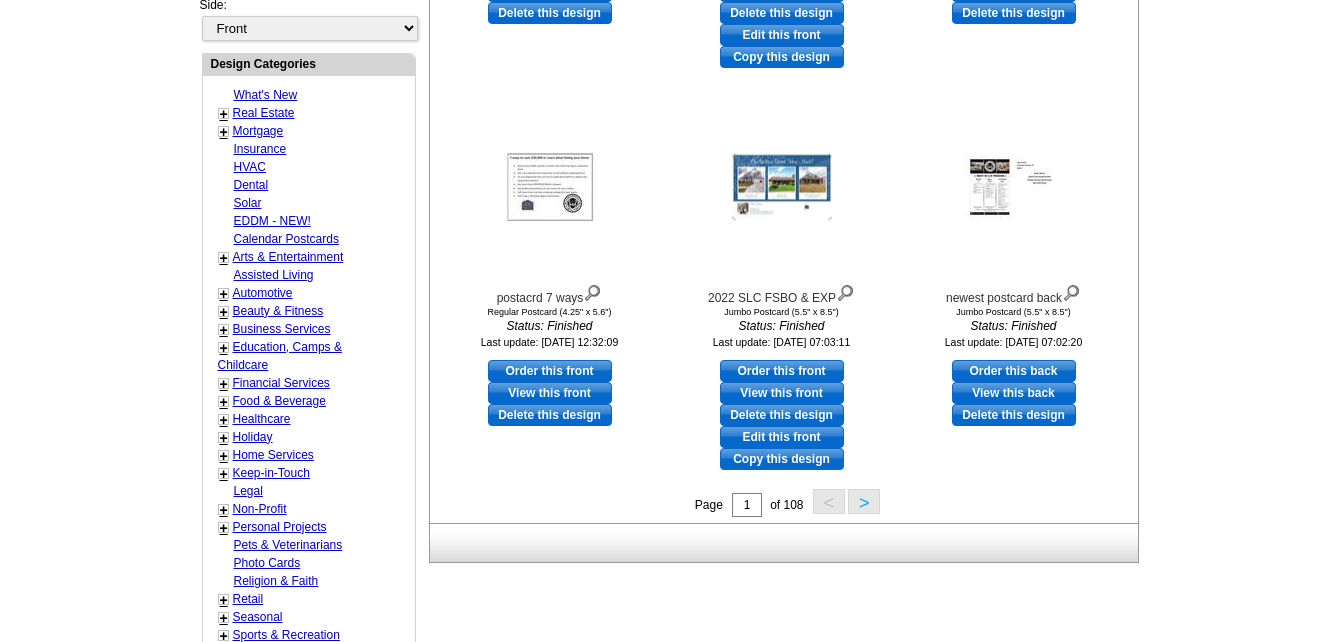 click on ">" at bounding box center [864, 501] 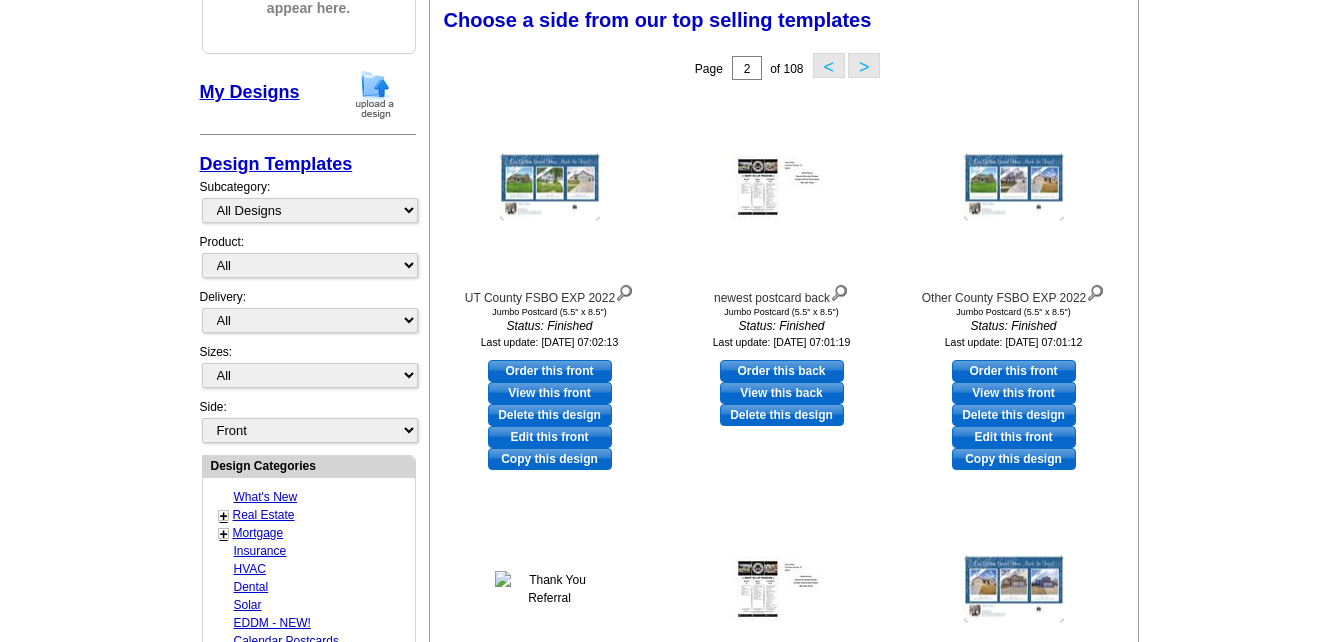 scroll, scrollTop: 296, scrollLeft: 0, axis: vertical 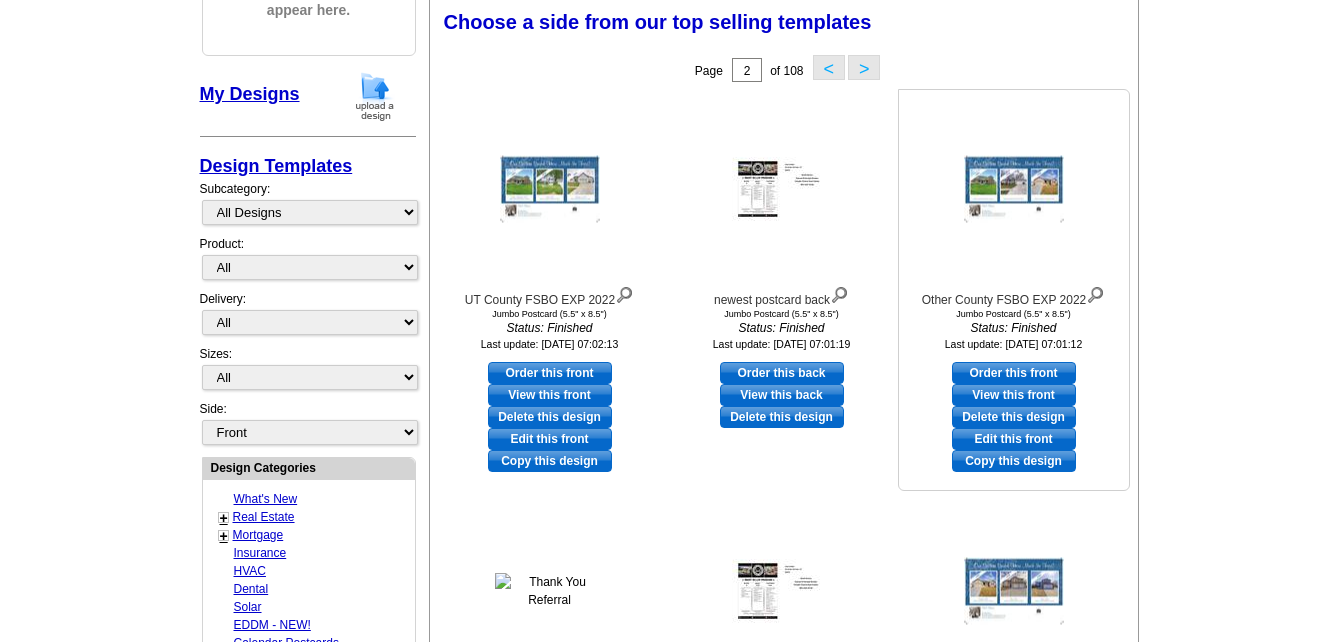 click on "Order this front" at bounding box center [1014, 373] 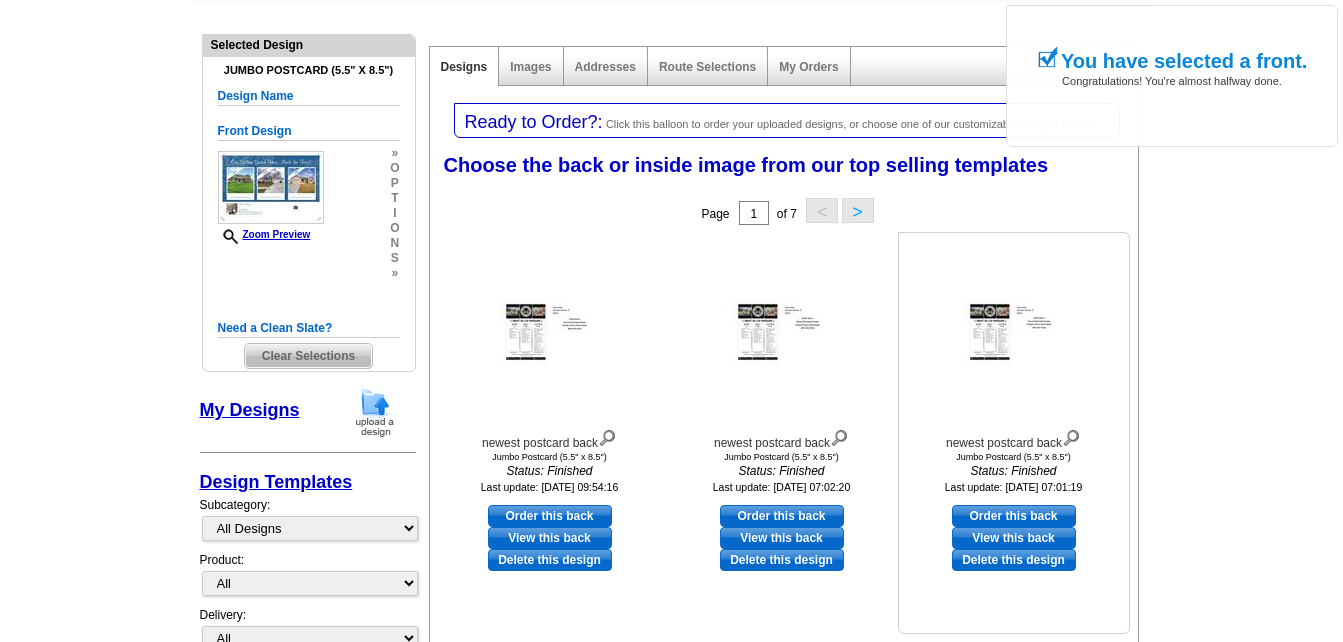 scroll, scrollTop: 200, scrollLeft: 0, axis: vertical 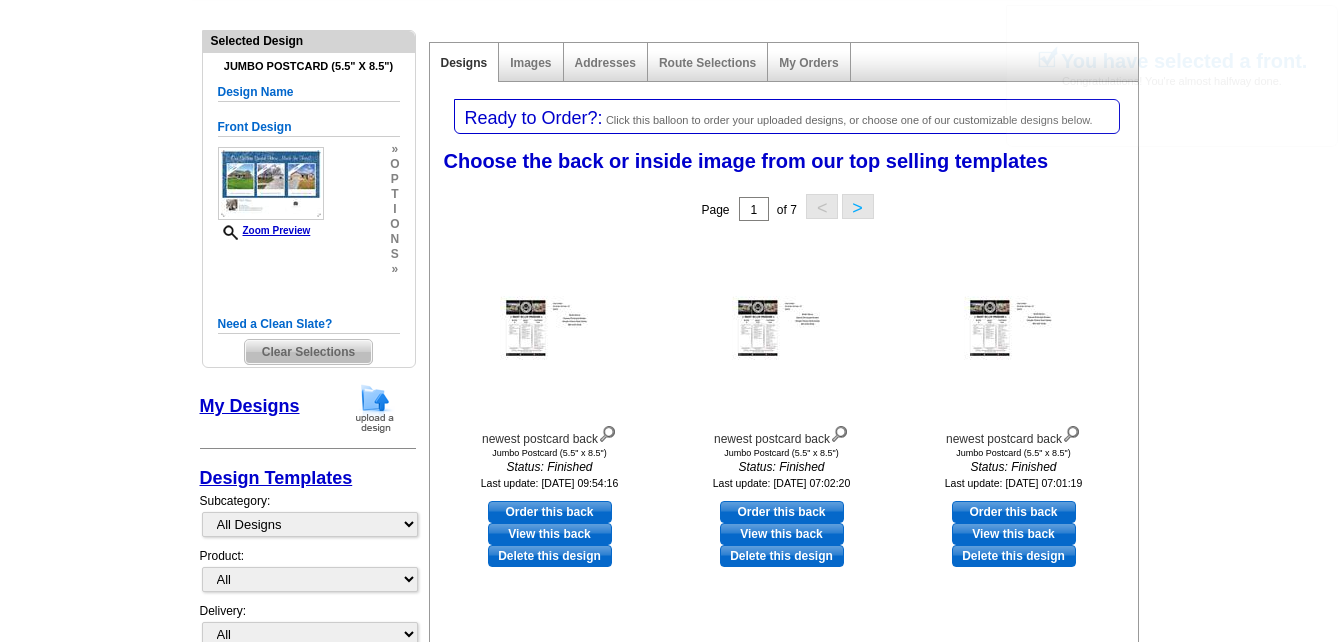 click on "Order this back" at bounding box center [550, 512] 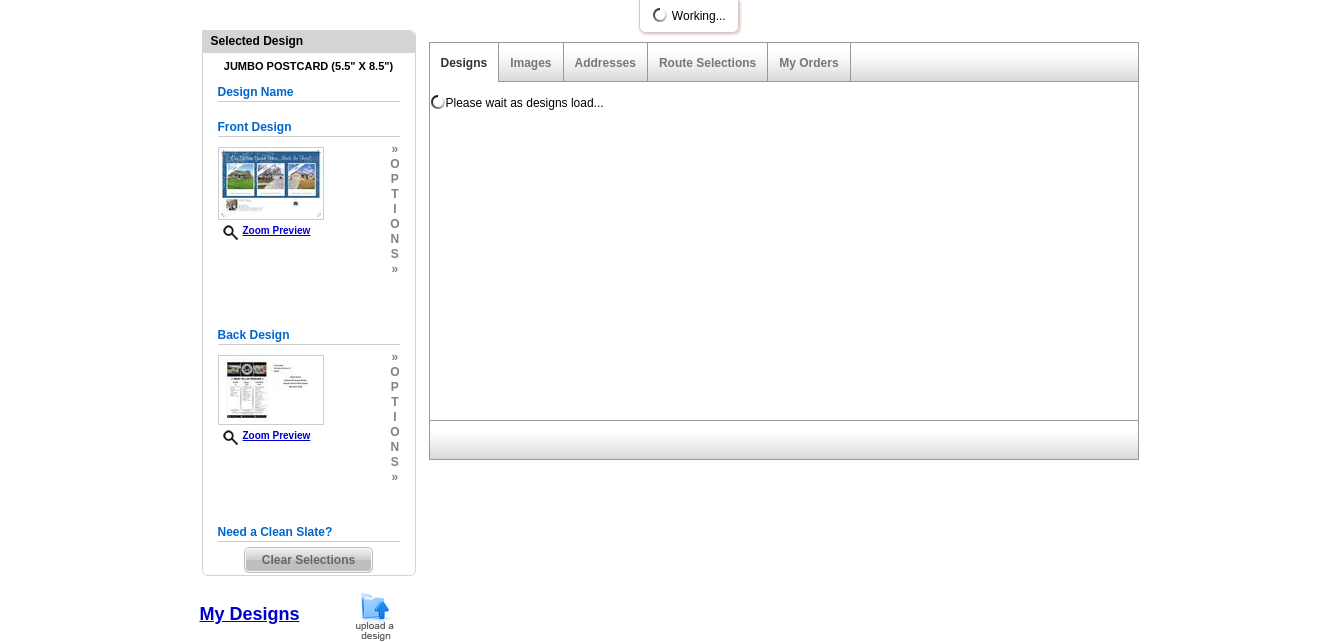 scroll, scrollTop: 0, scrollLeft: 0, axis: both 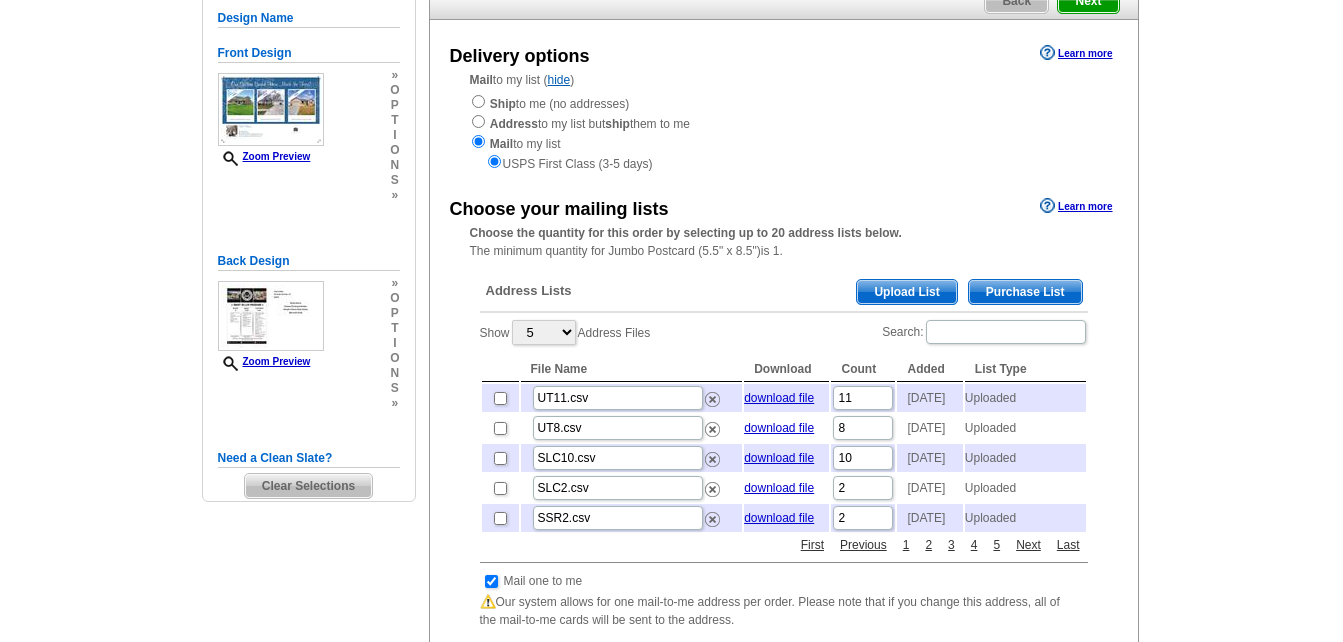 click on "Upload List" at bounding box center [906, 292] 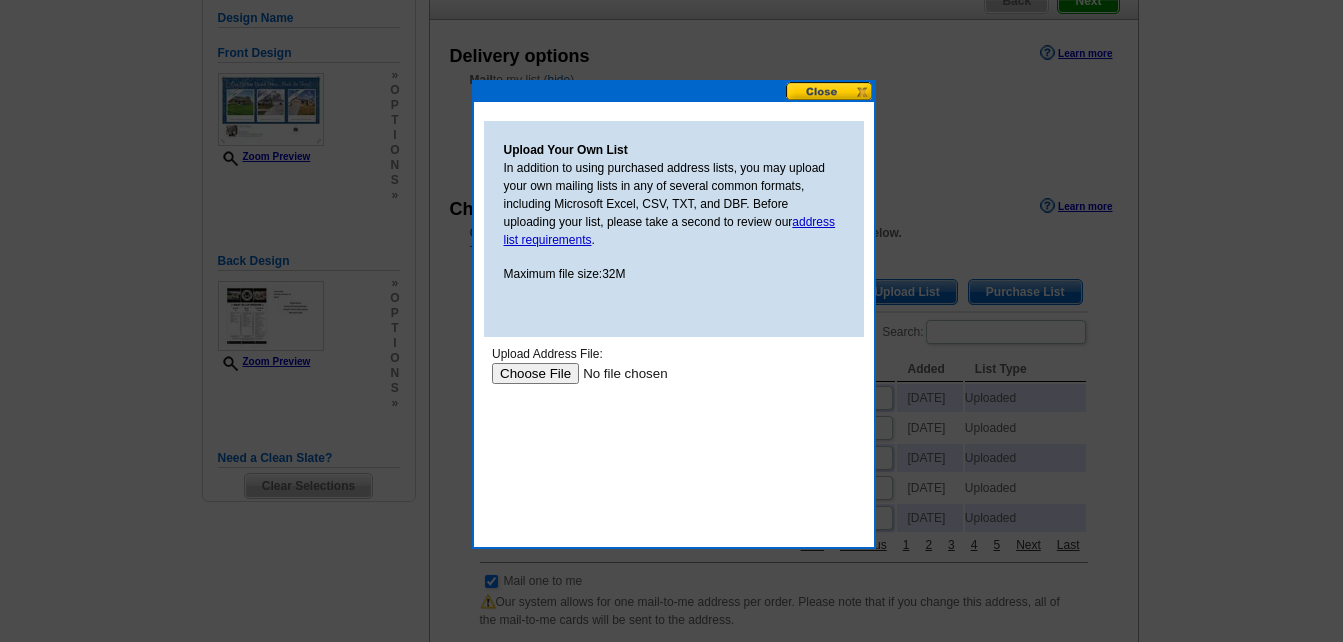 scroll, scrollTop: 0, scrollLeft: 0, axis: both 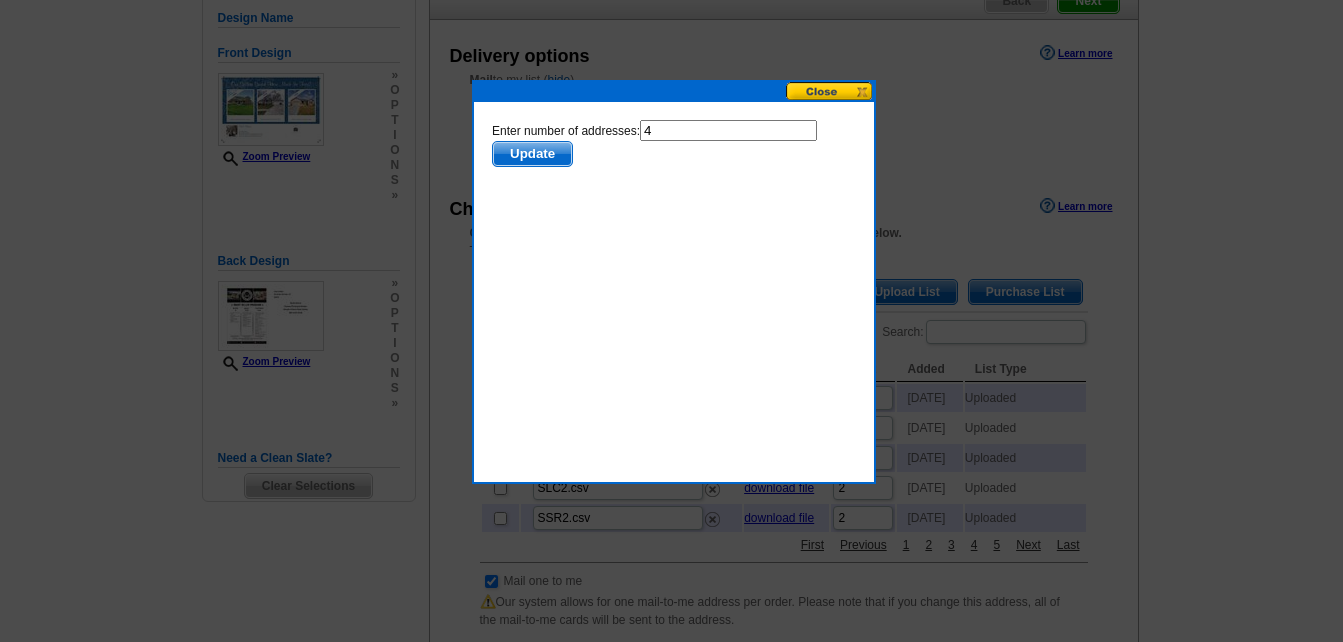 click on "4" at bounding box center [727, 130] 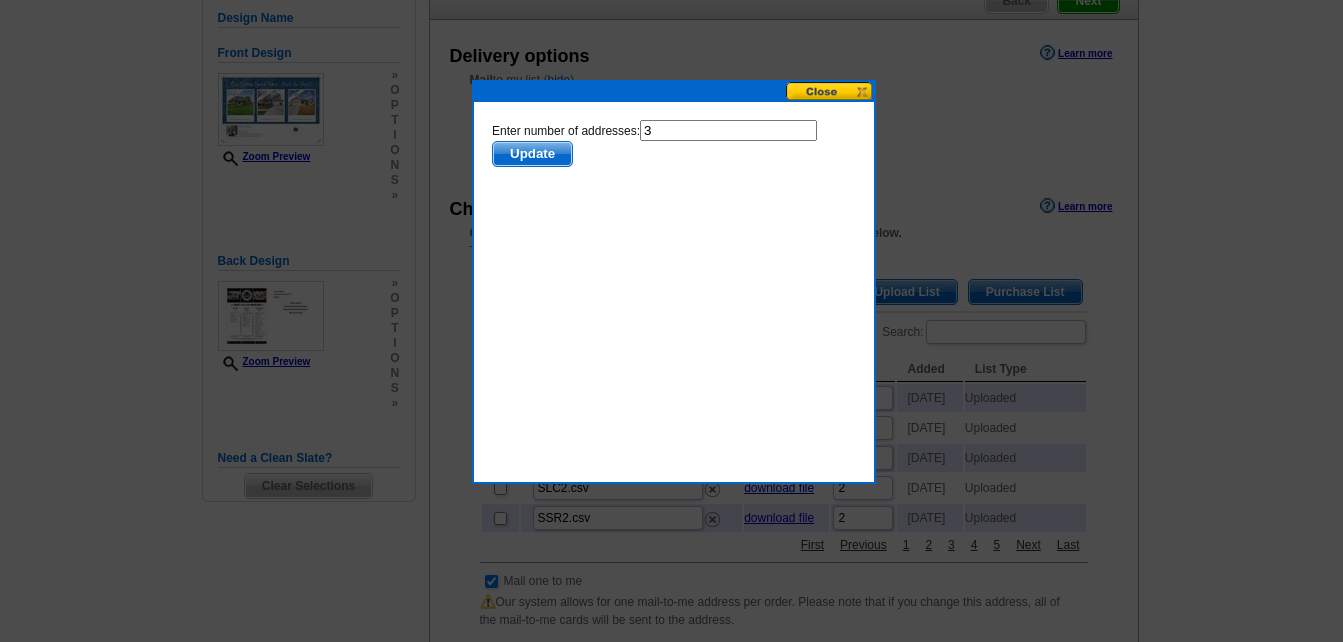 type on "3" 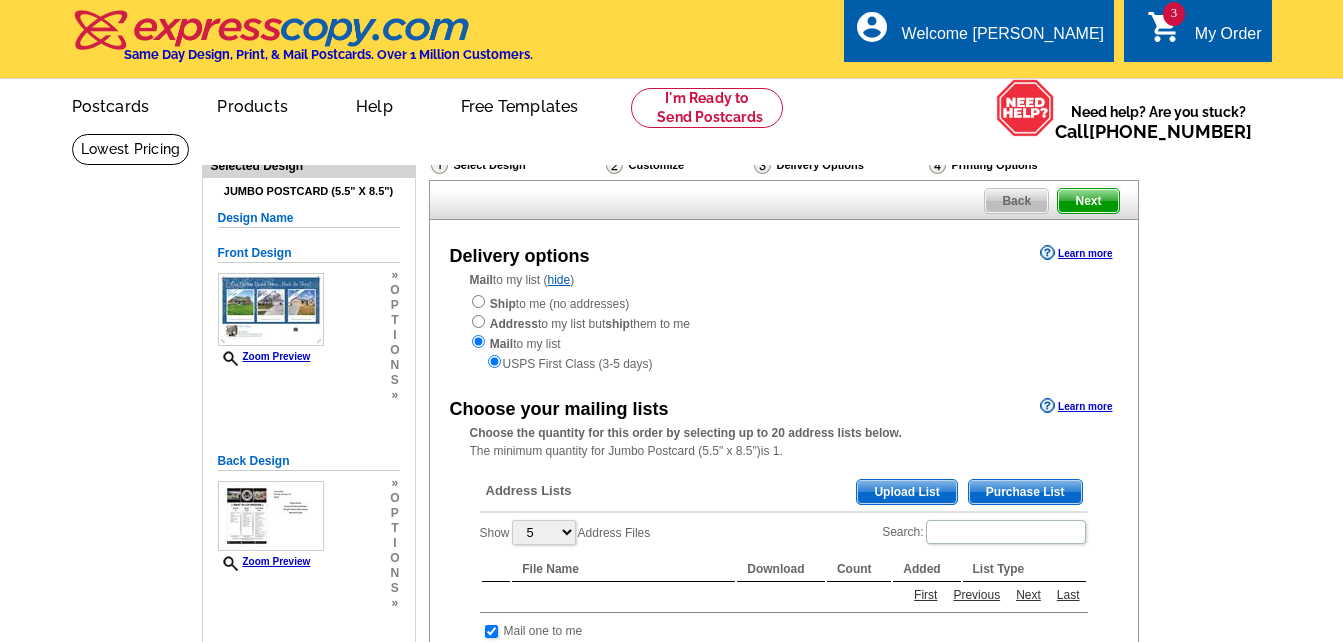 scroll, scrollTop: 201, scrollLeft: 0, axis: vertical 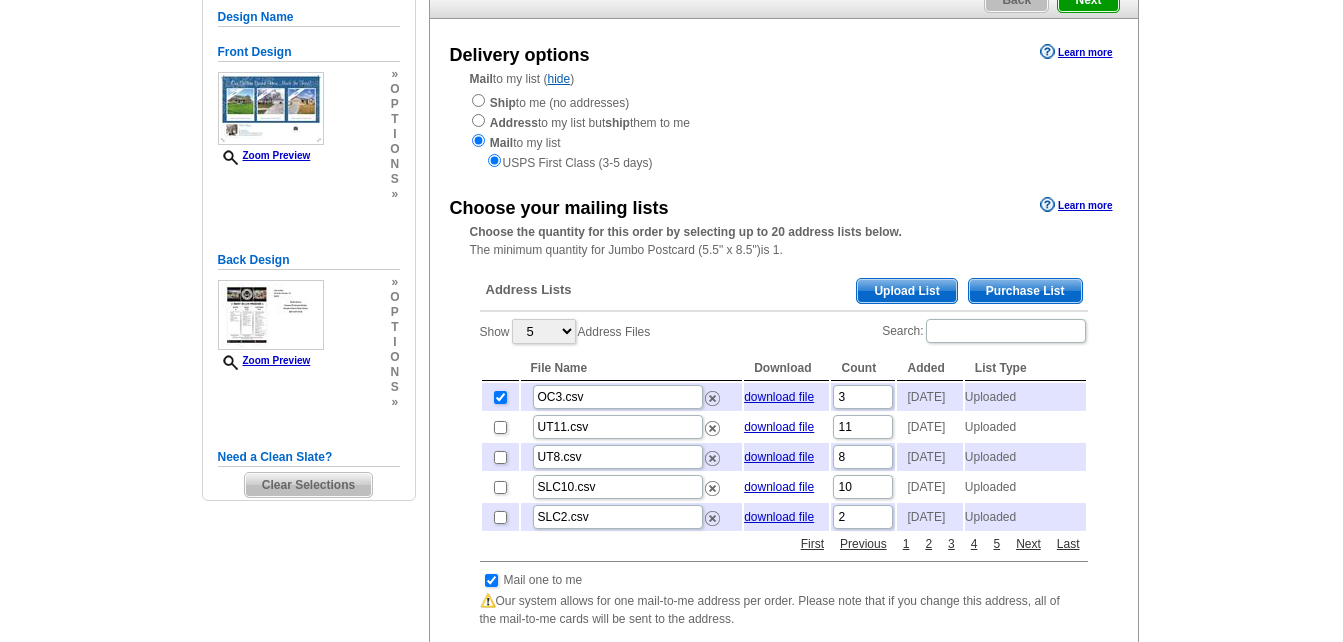 click on "Upload List" at bounding box center (906, 291) 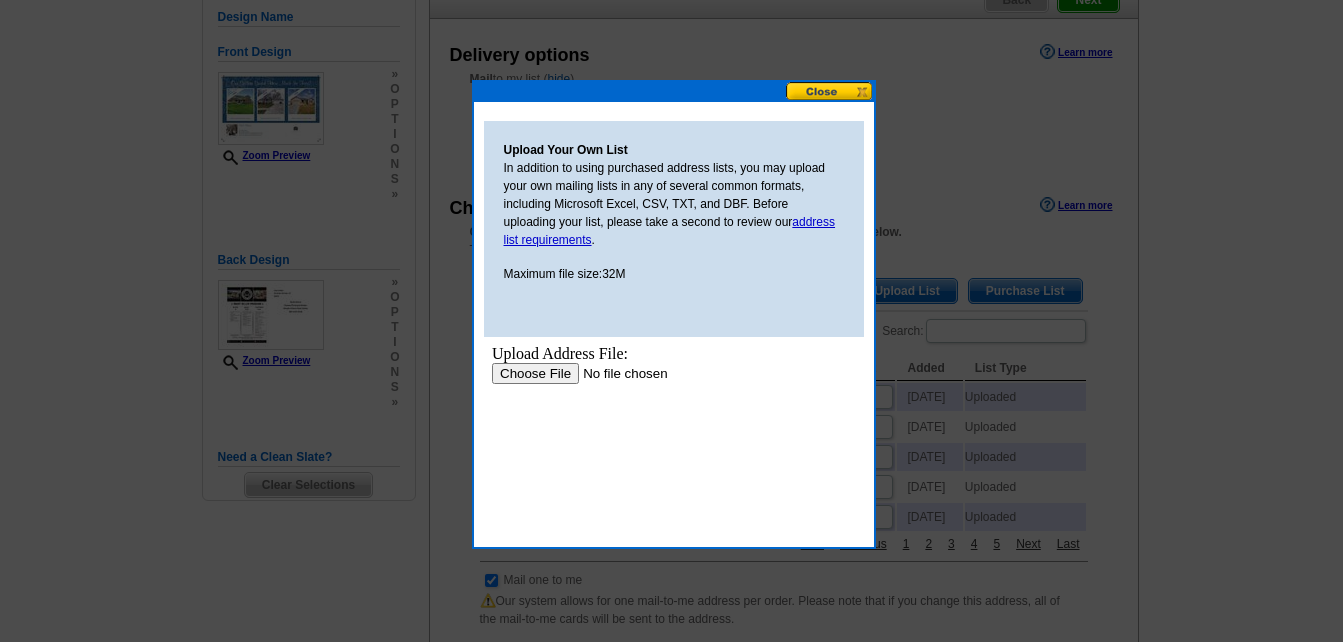 scroll, scrollTop: 0, scrollLeft: 0, axis: both 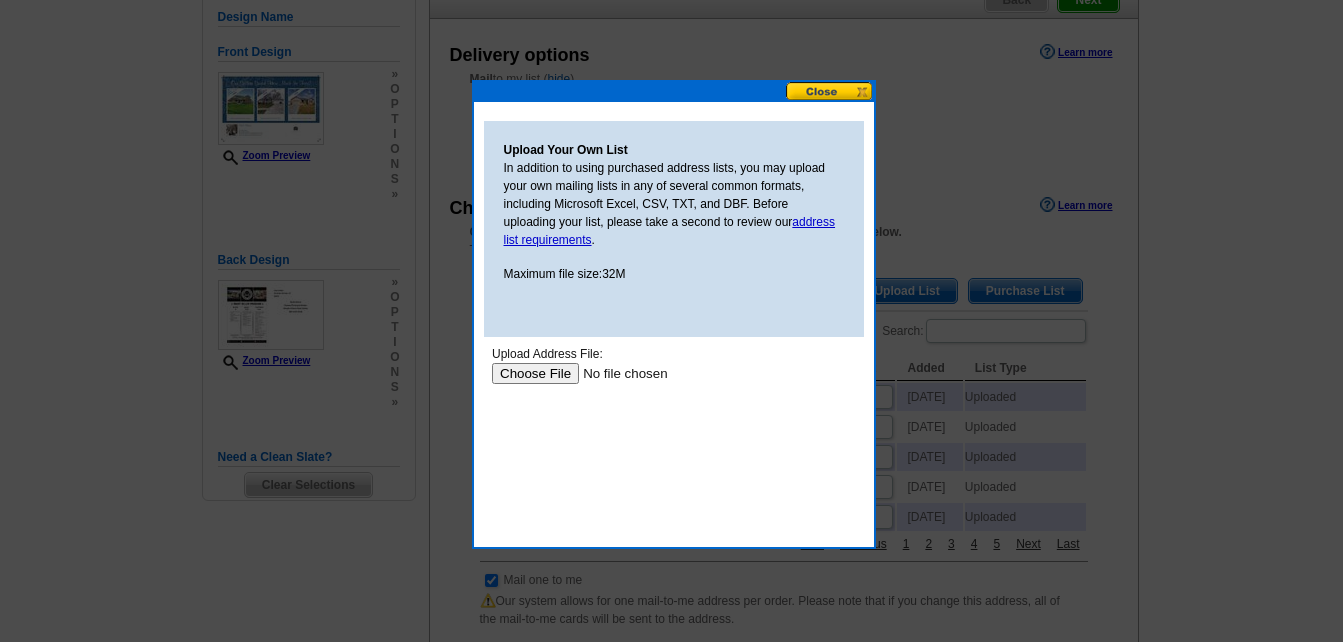 click at bounding box center [617, 373] 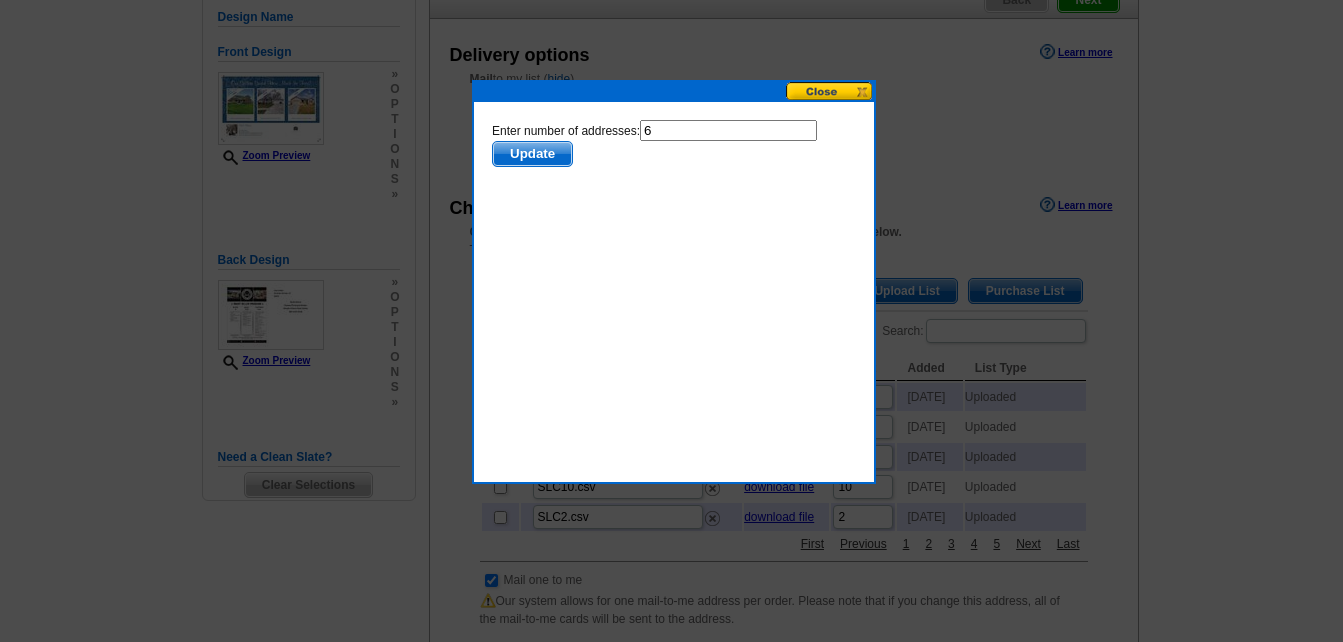scroll, scrollTop: 0, scrollLeft: 0, axis: both 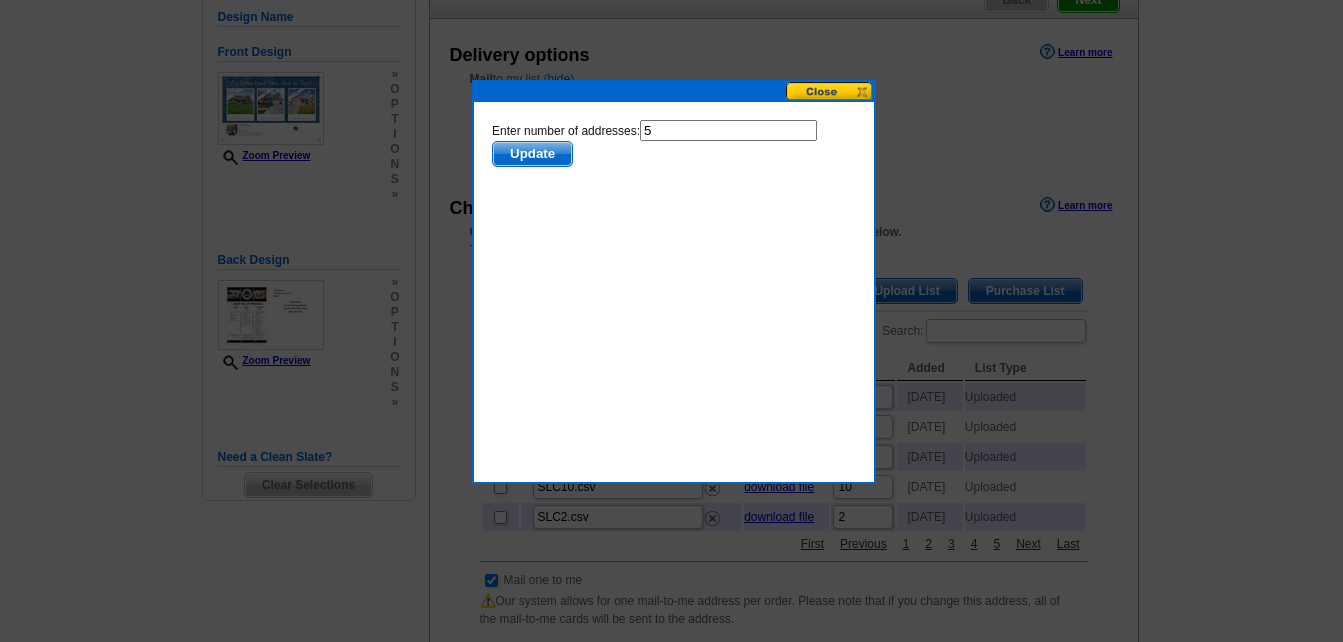 type on "5" 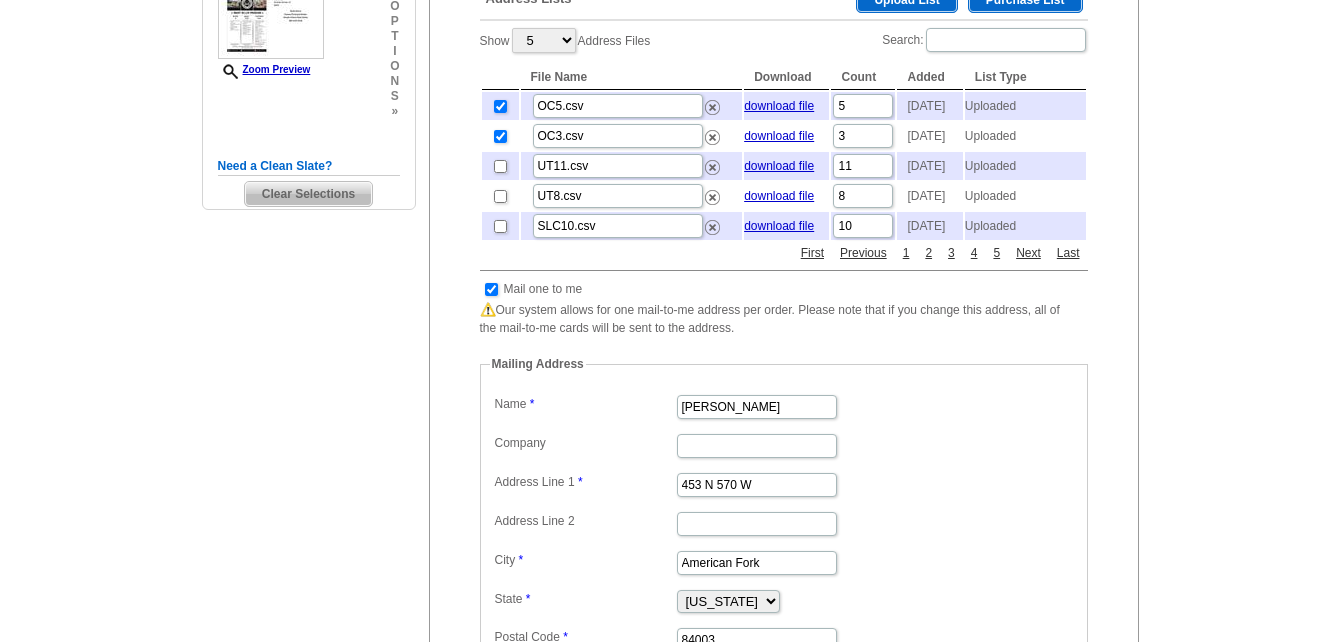 scroll, scrollTop: 501, scrollLeft: 0, axis: vertical 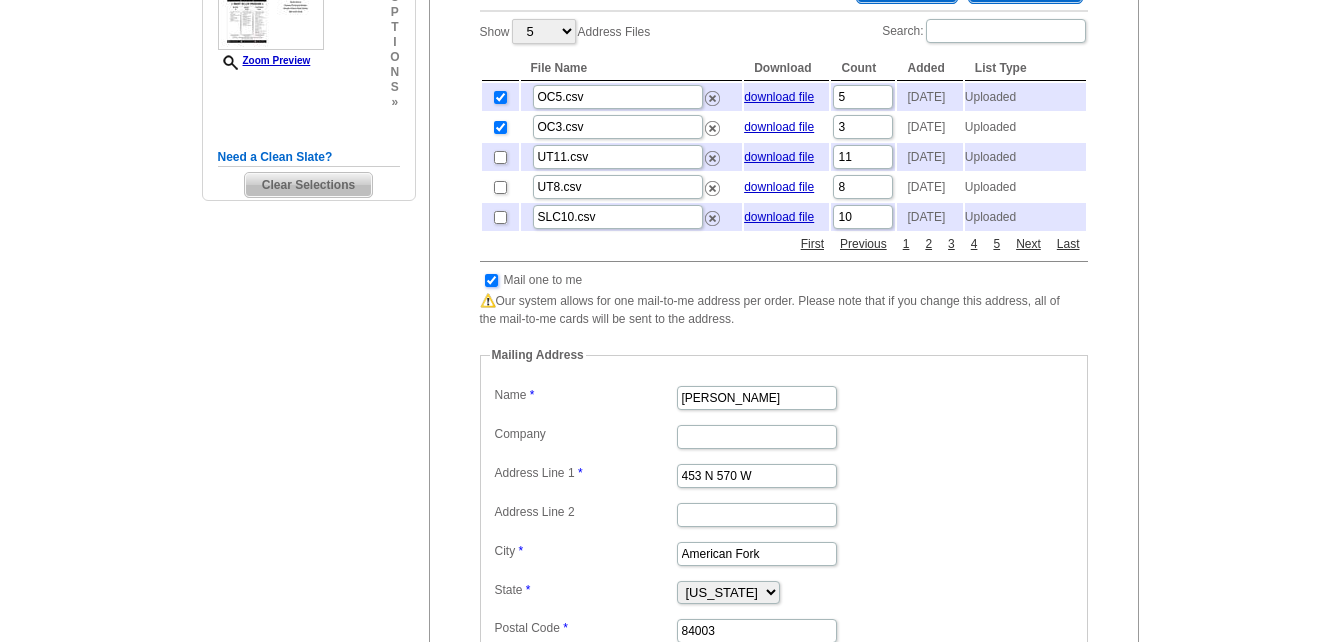 click at bounding box center [491, 280] 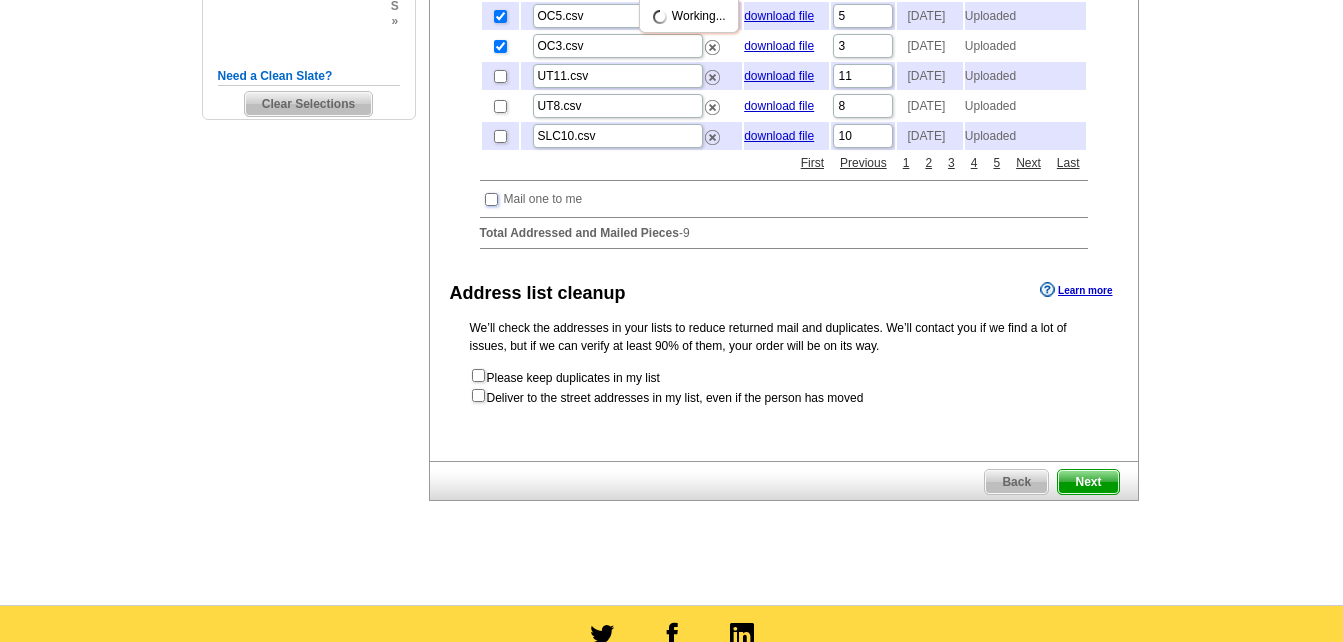 scroll, scrollTop: 701, scrollLeft: 0, axis: vertical 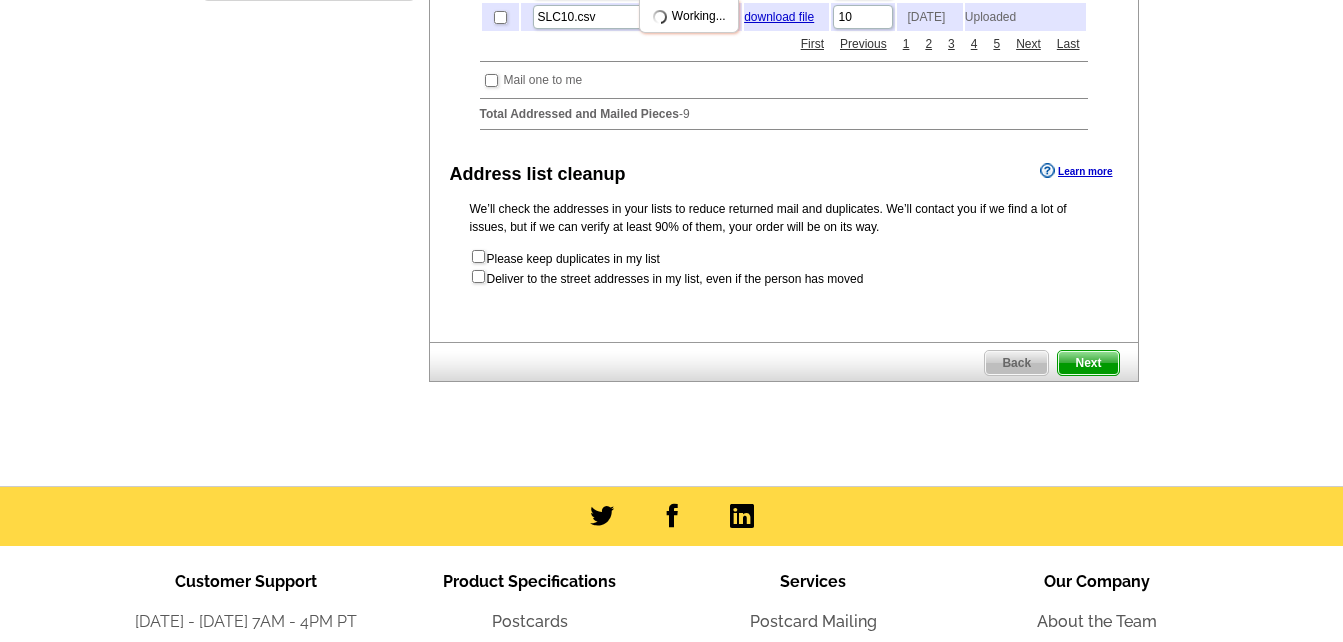 click on "Next" at bounding box center [1088, 363] 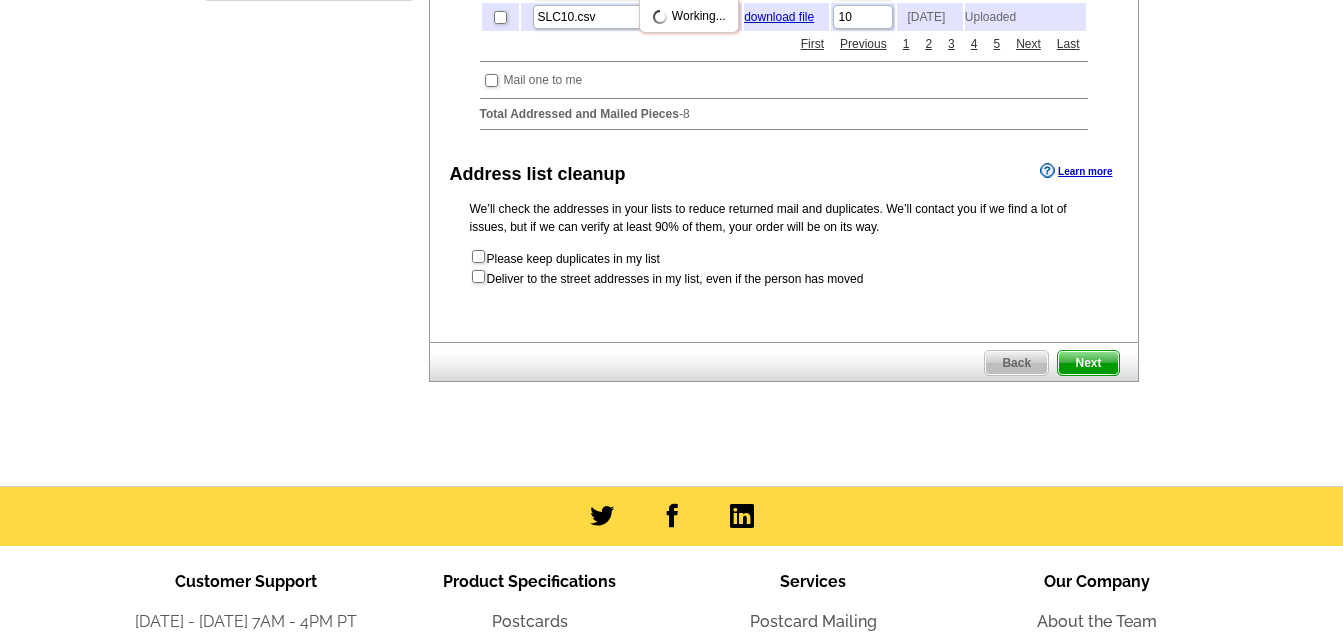 scroll, scrollTop: 0, scrollLeft: 0, axis: both 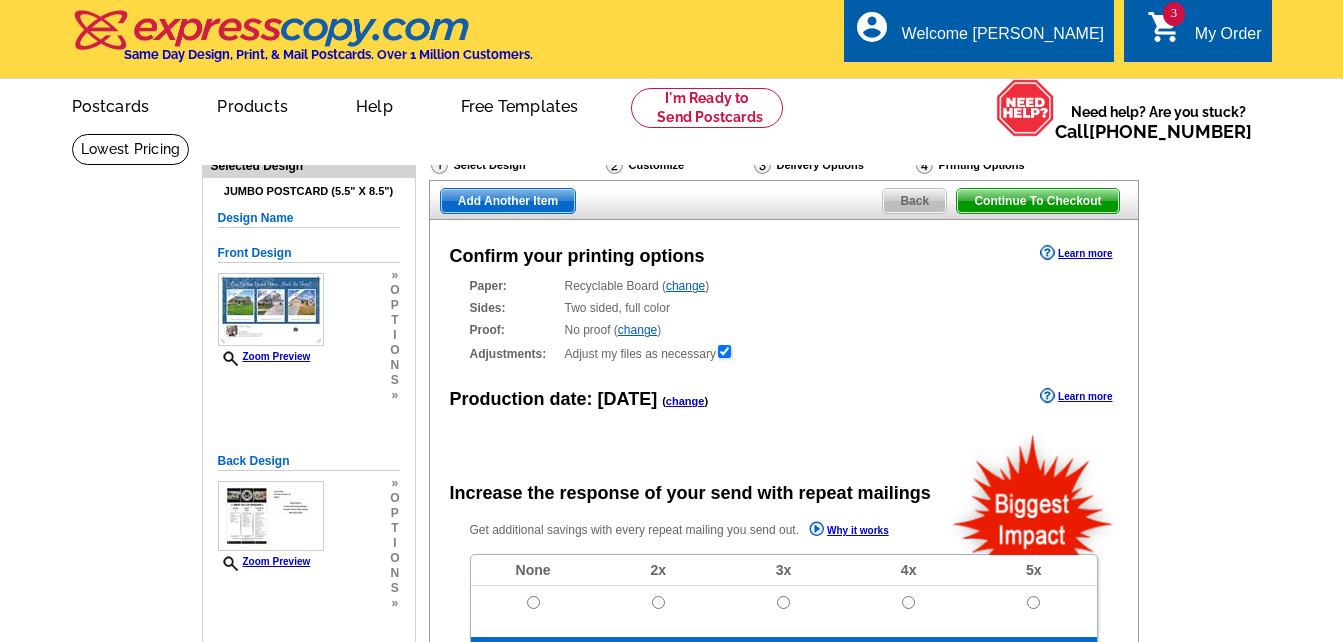 radio on "false" 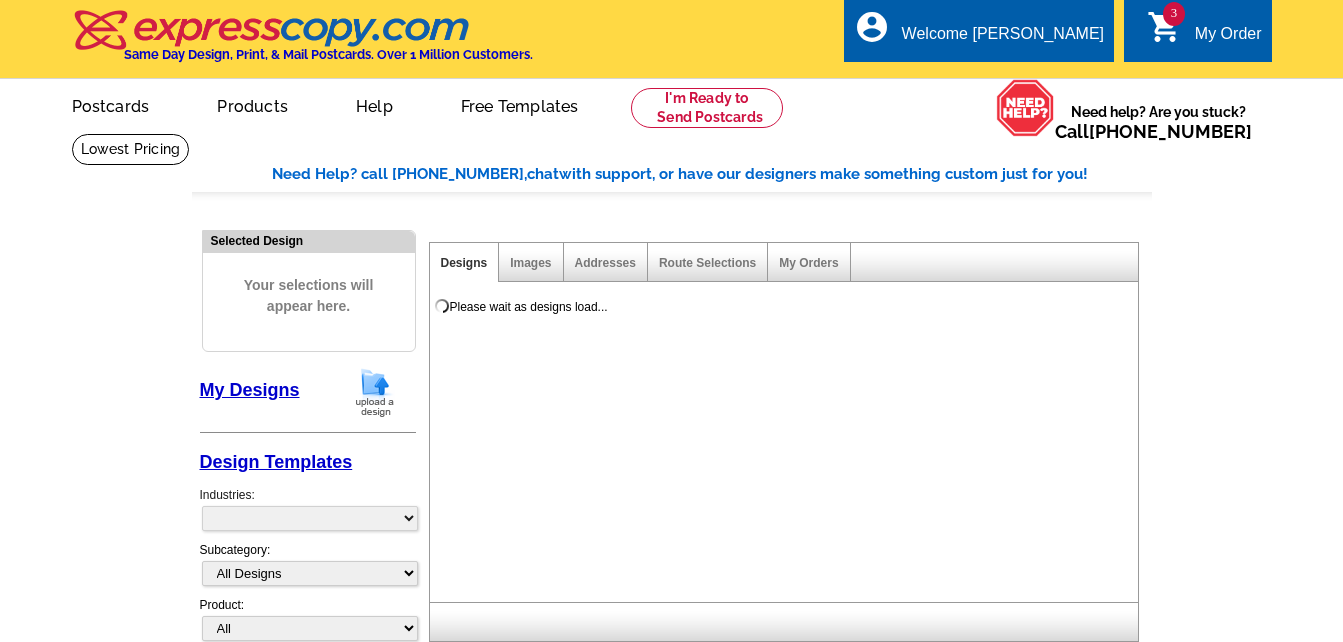 scroll, scrollTop: 0, scrollLeft: 0, axis: both 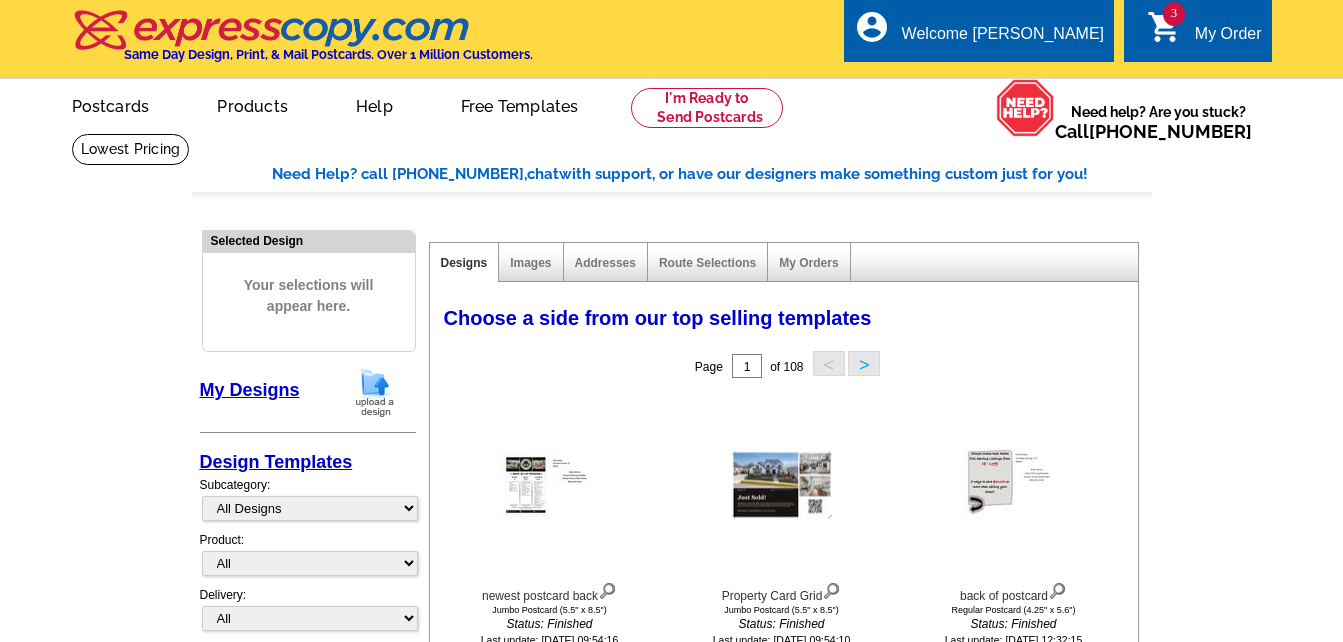 click on ">" at bounding box center [864, 363] 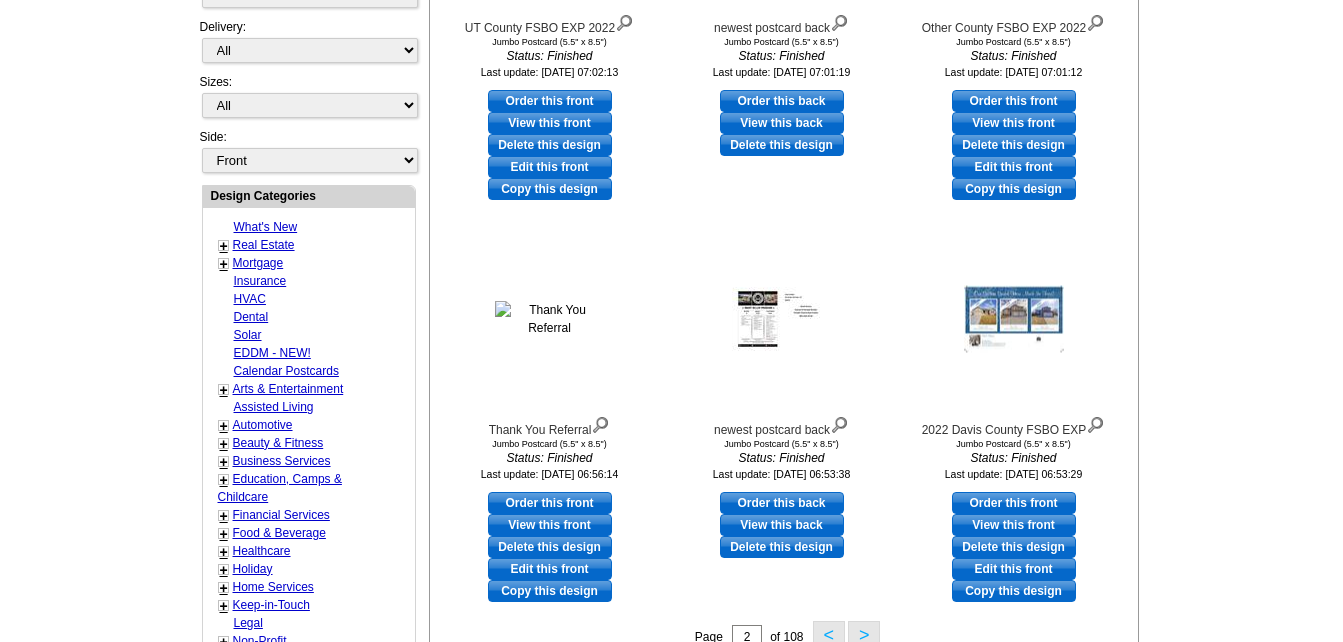 scroll, scrollTop: 600, scrollLeft: 0, axis: vertical 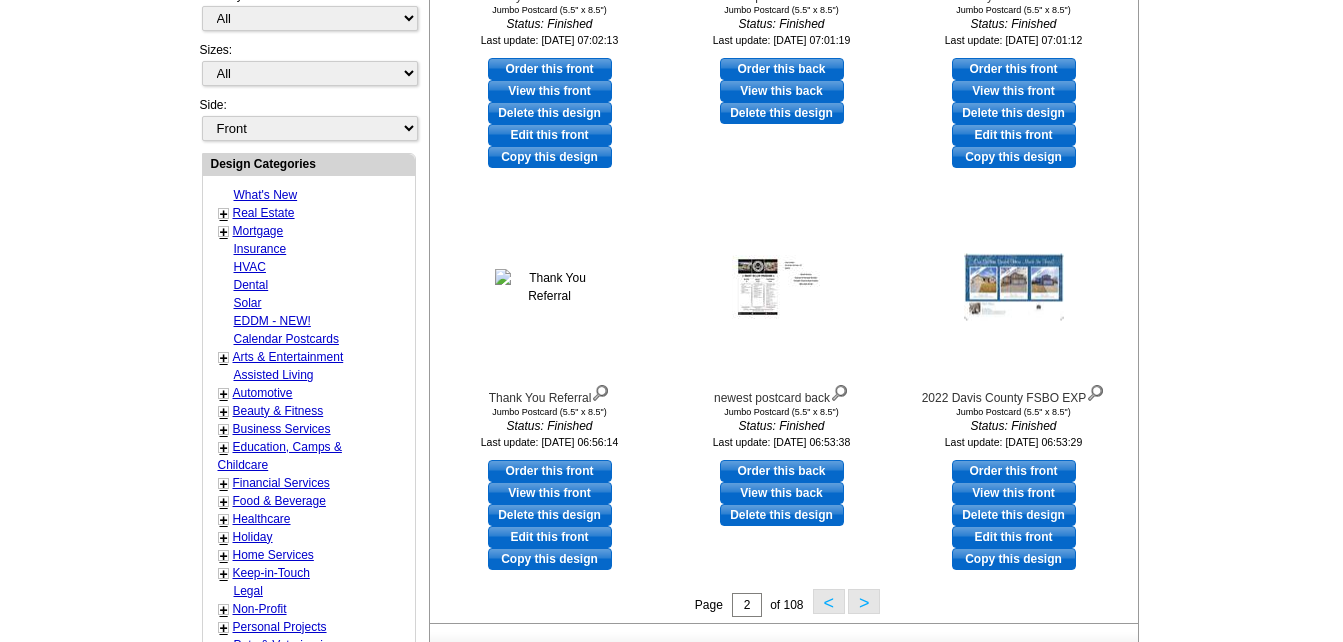 click on "Order this front" at bounding box center (1014, 471) 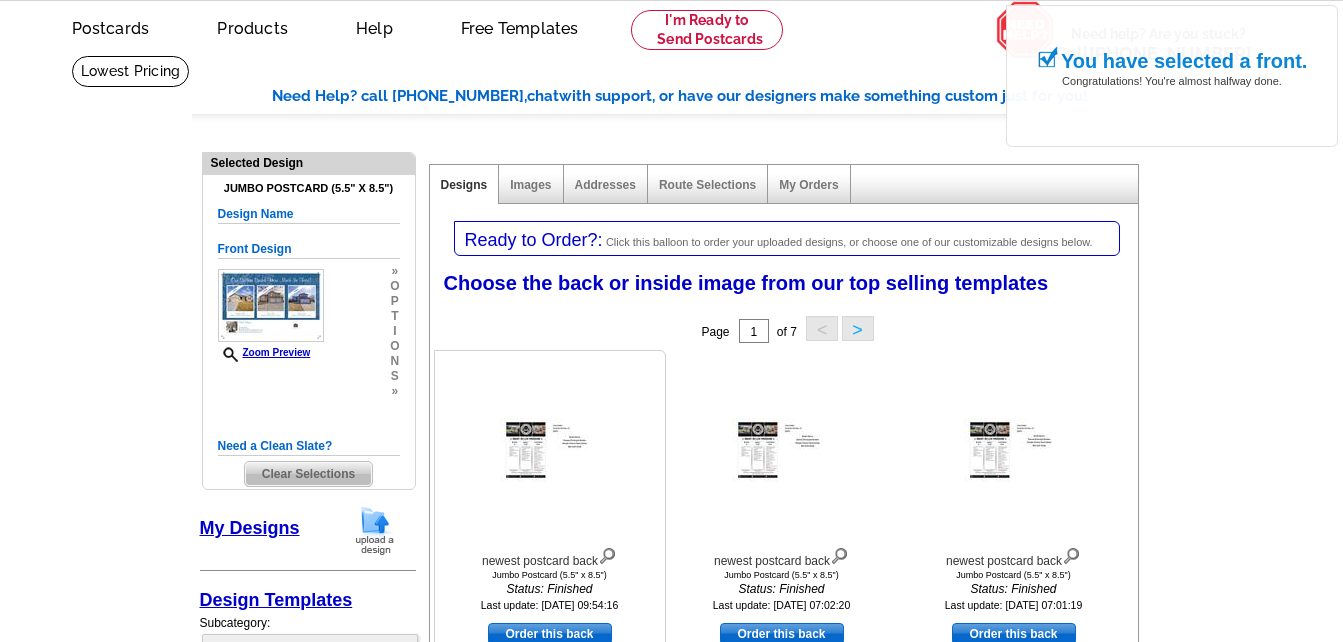 scroll, scrollTop: 200, scrollLeft: 0, axis: vertical 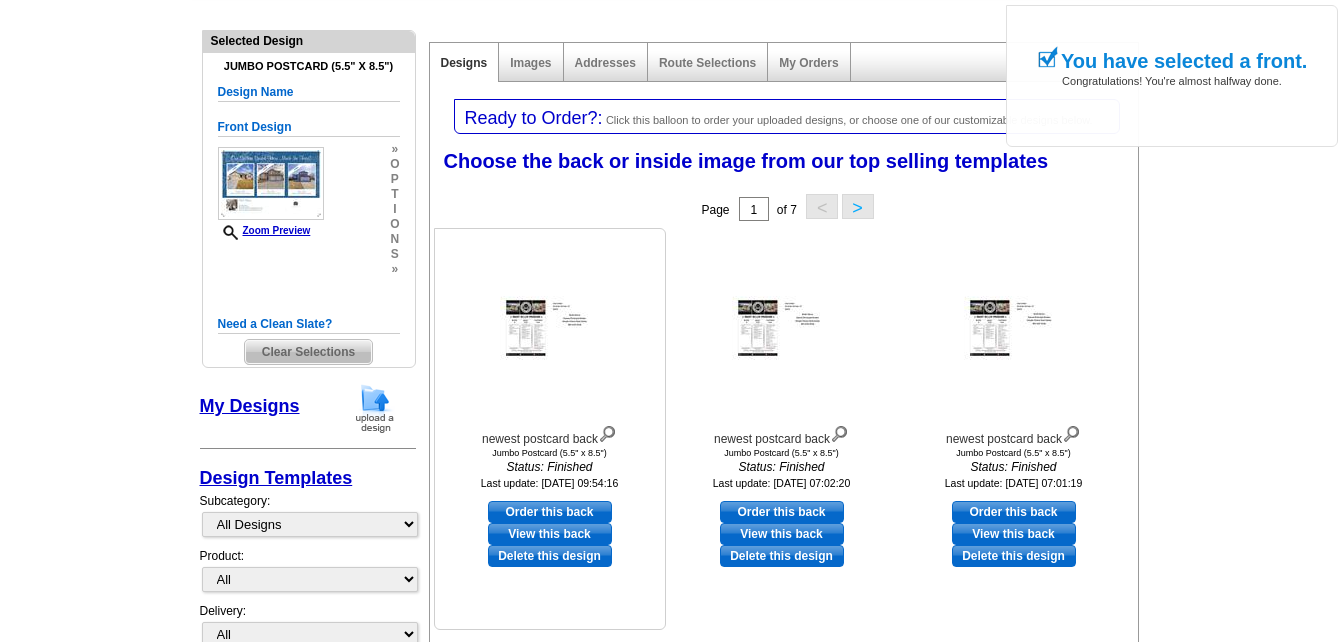click on "Order this back" at bounding box center (550, 512) 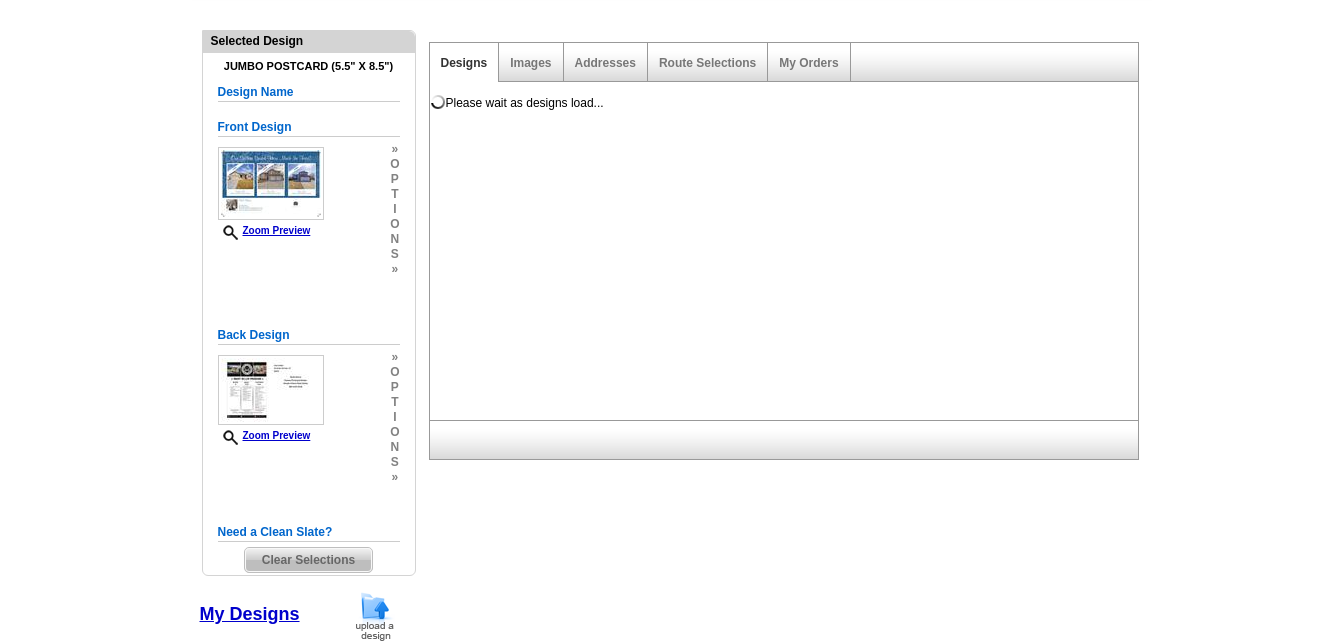 scroll, scrollTop: 0, scrollLeft: 0, axis: both 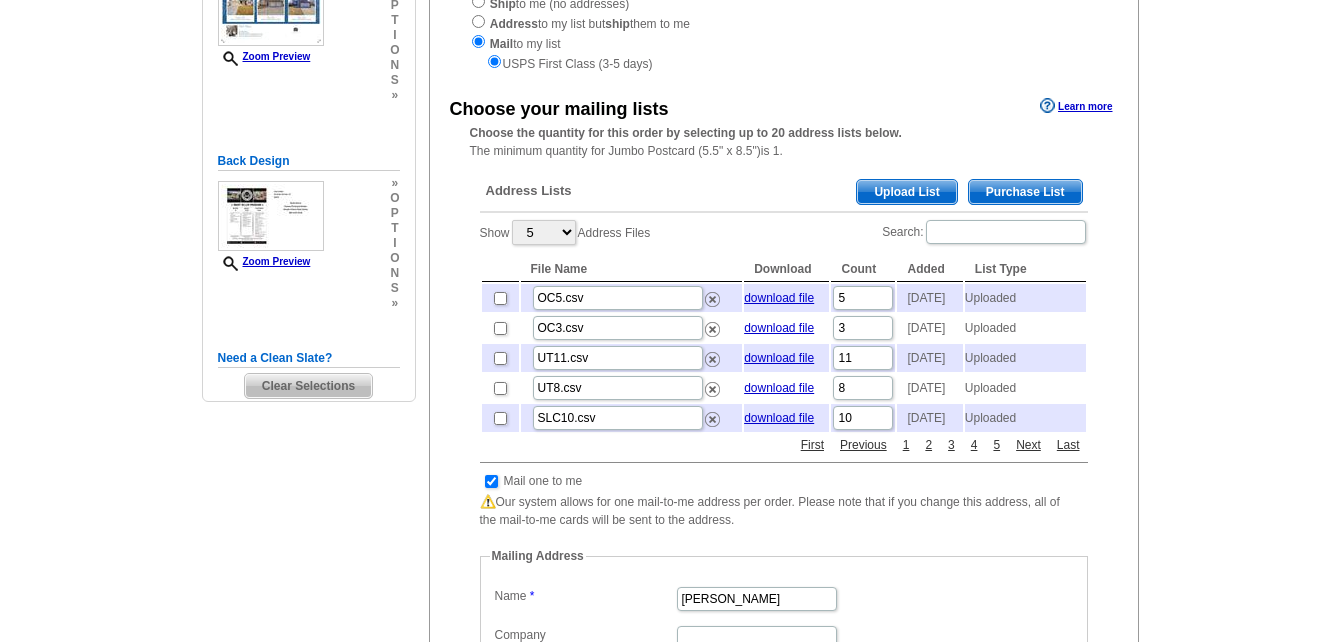 click on "Upload List" at bounding box center (906, 192) 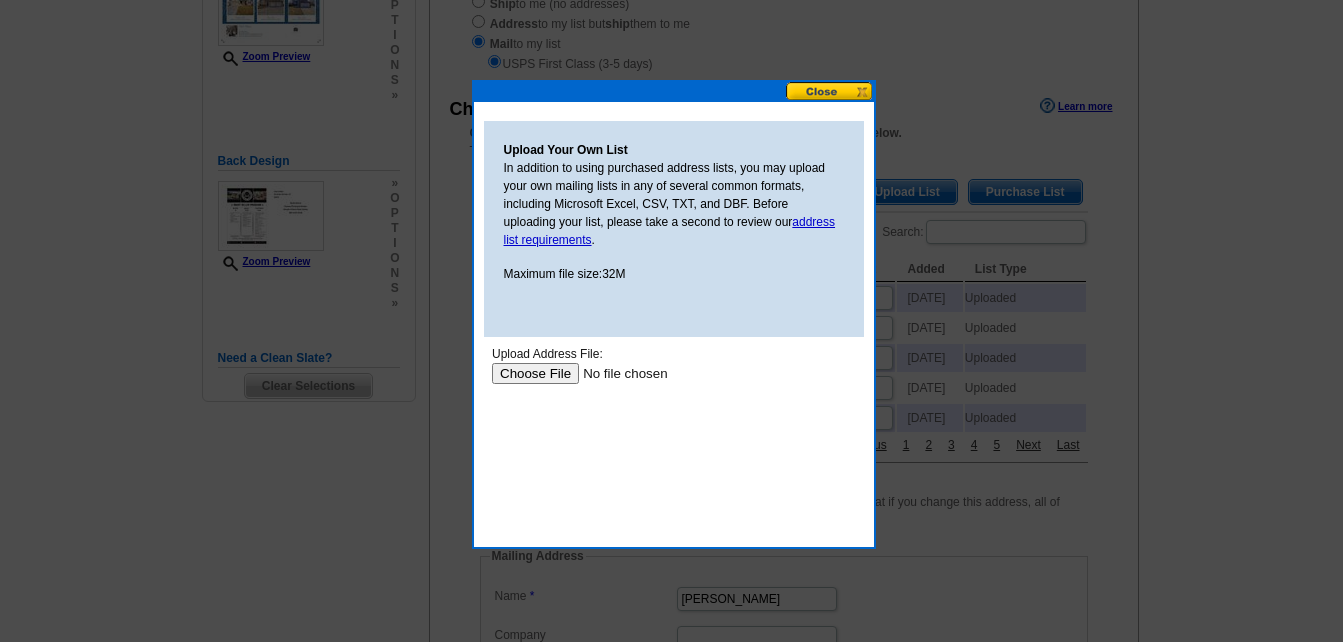scroll, scrollTop: 0, scrollLeft: 0, axis: both 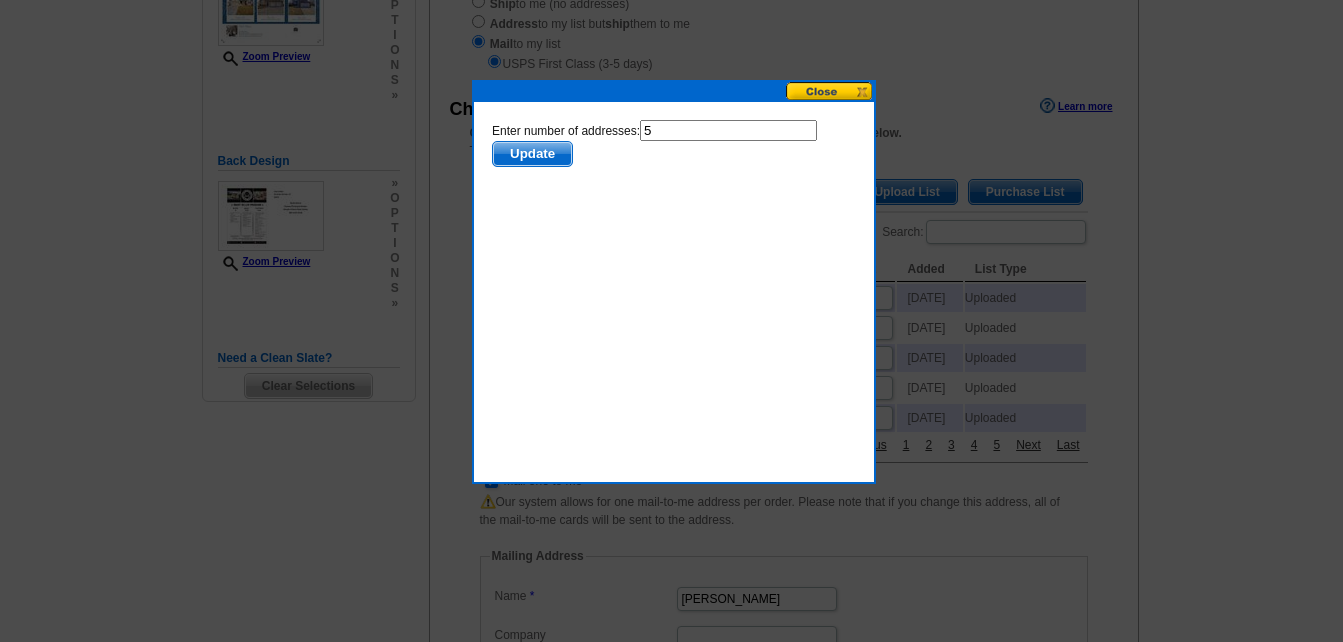 click on "5" at bounding box center [727, 130] 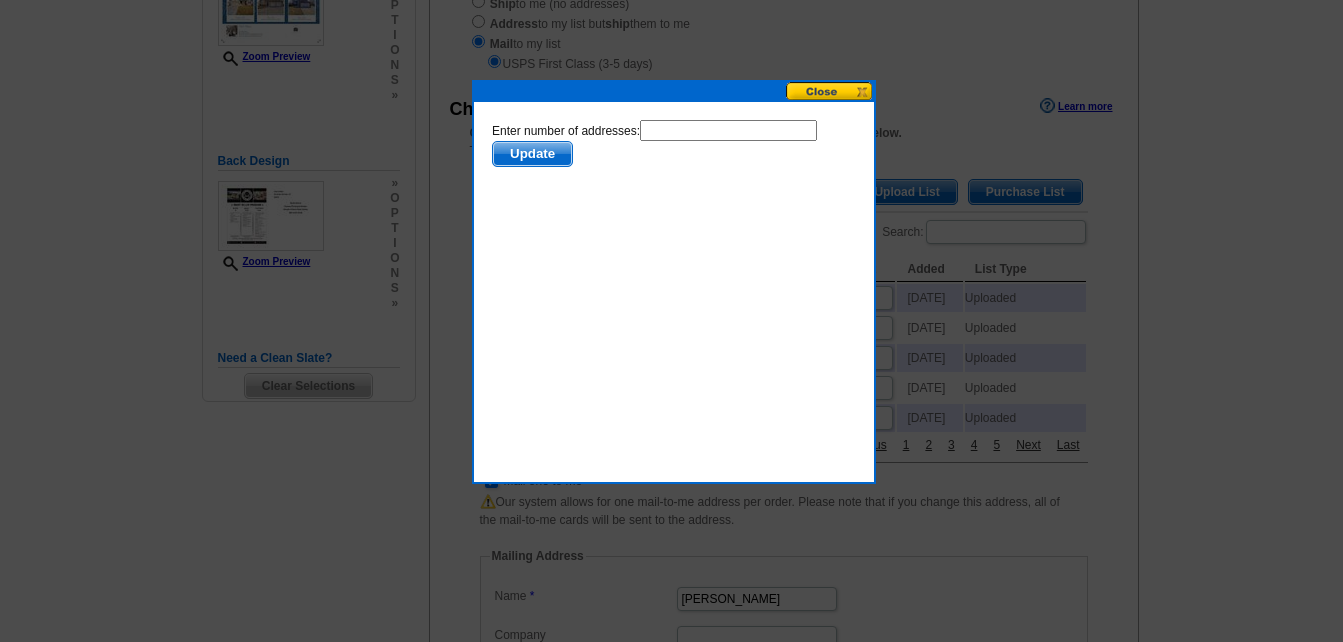 scroll, scrollTop: 0, scrollLeft: 0, axis: both 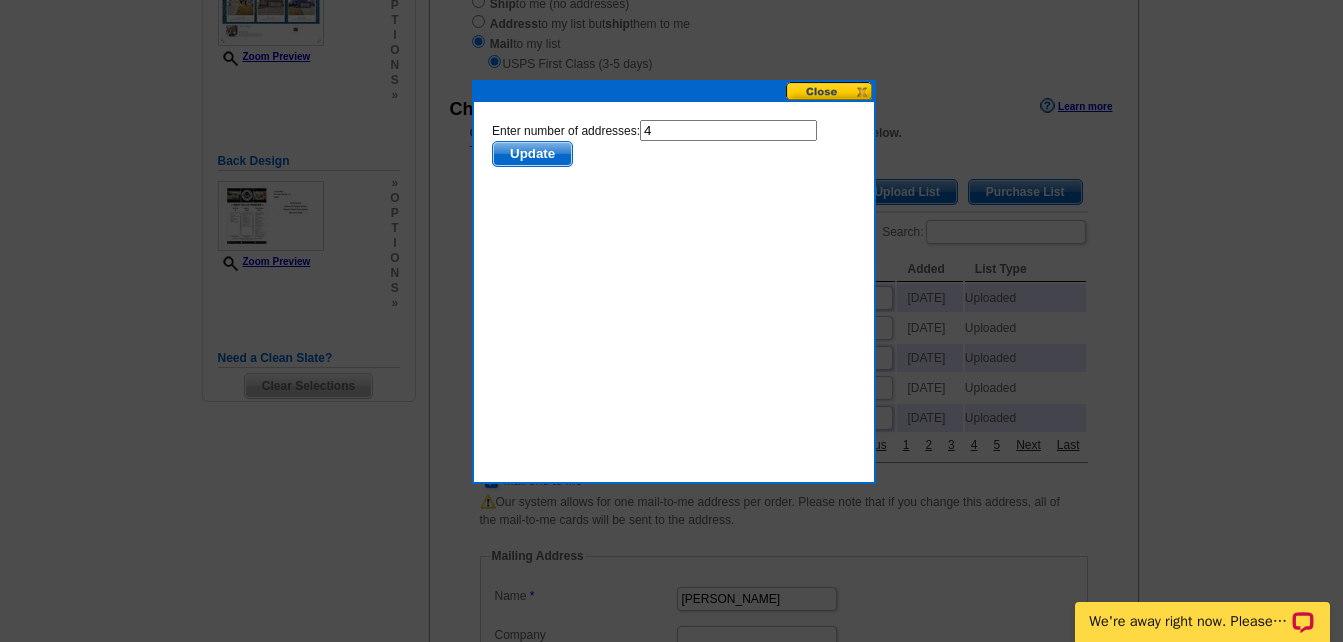 type on "4" 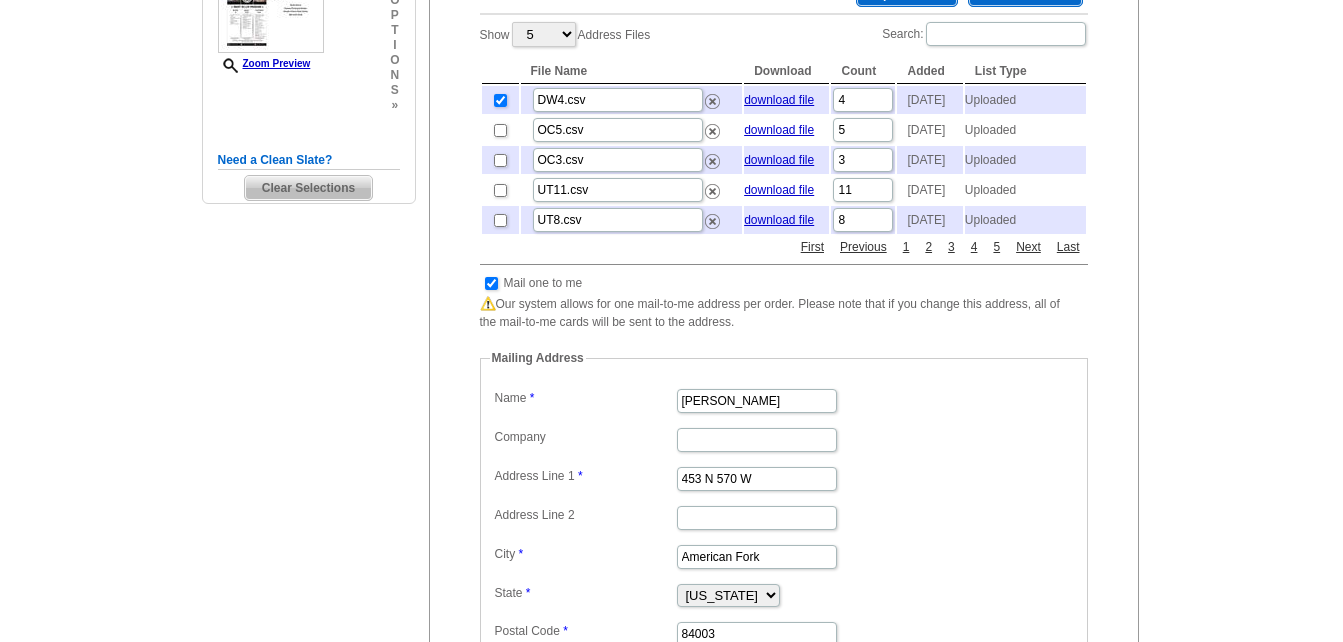scroll, scrollTop: 501, scrollLeft: 0, axis: vertical 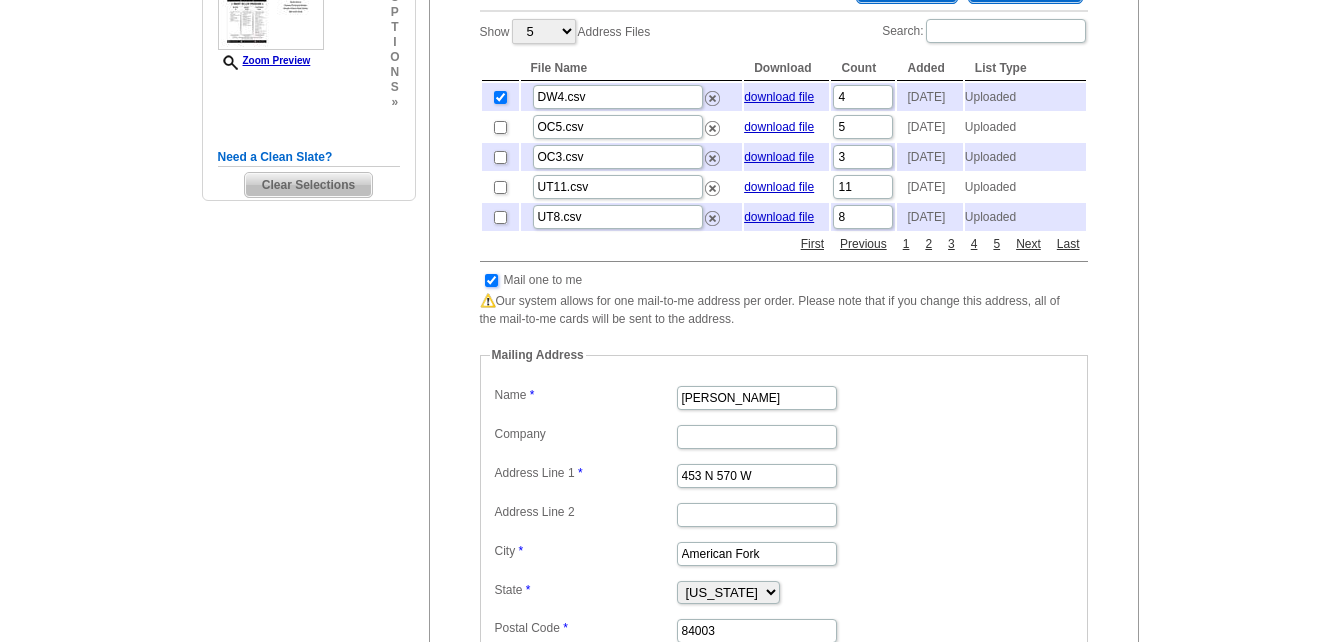 click at bounding box center [491, 280] 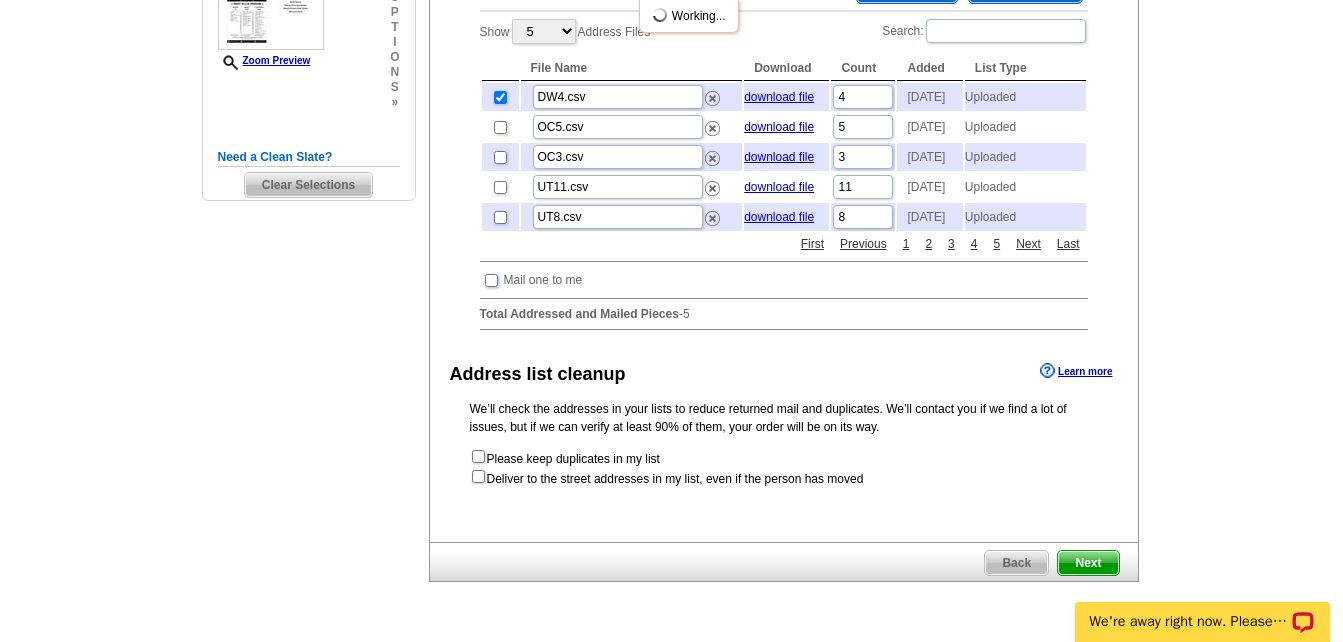scroll, scrollTop: 0, scrollLeft: 0, axis: both 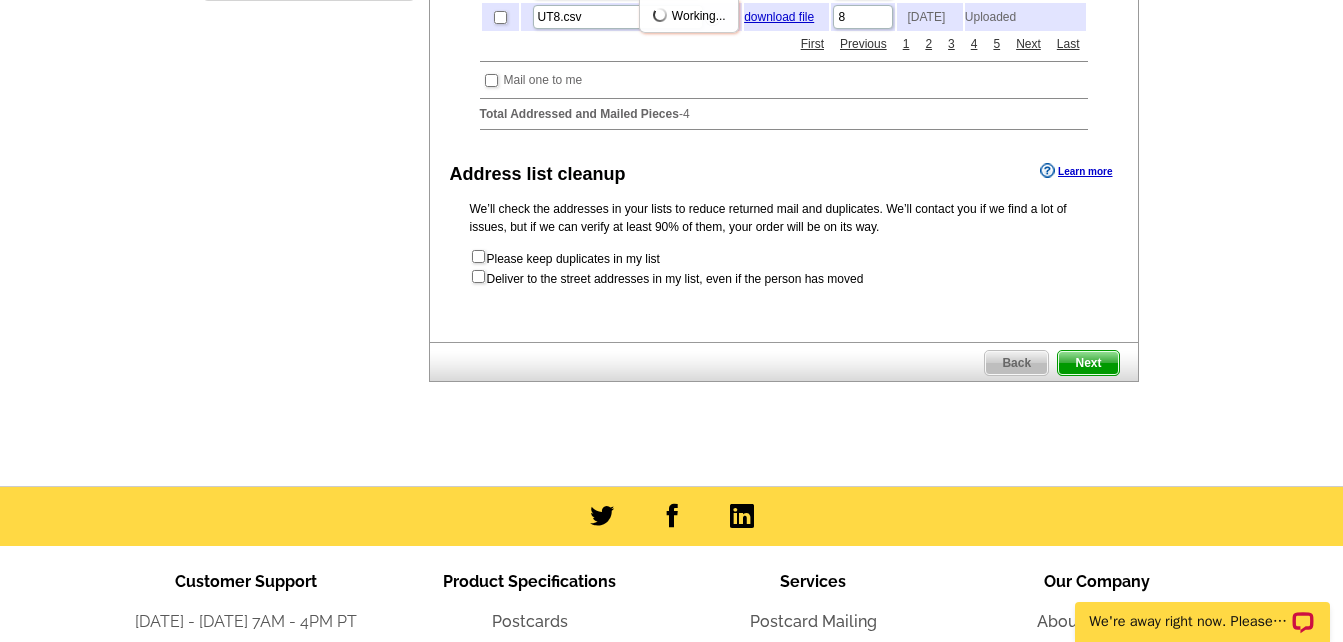 click on "Next" at bounding box center (1088, 363) 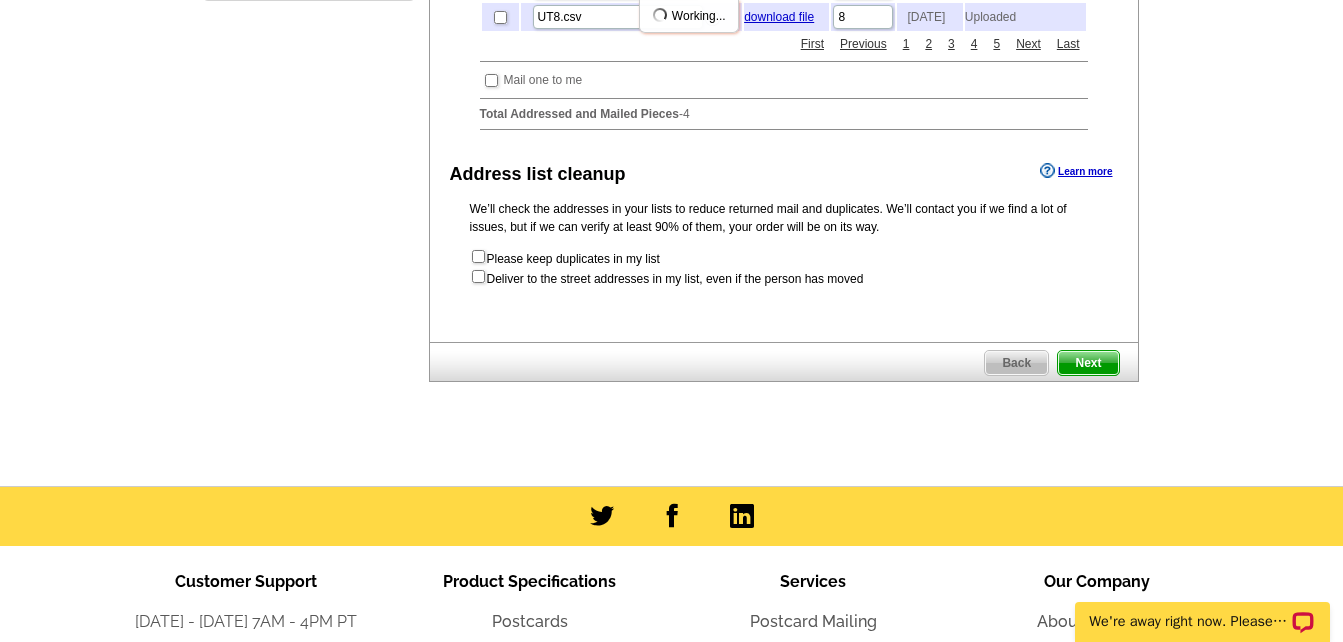 scroll, scrollTop: 0, scrollLeft: 0, axis: both 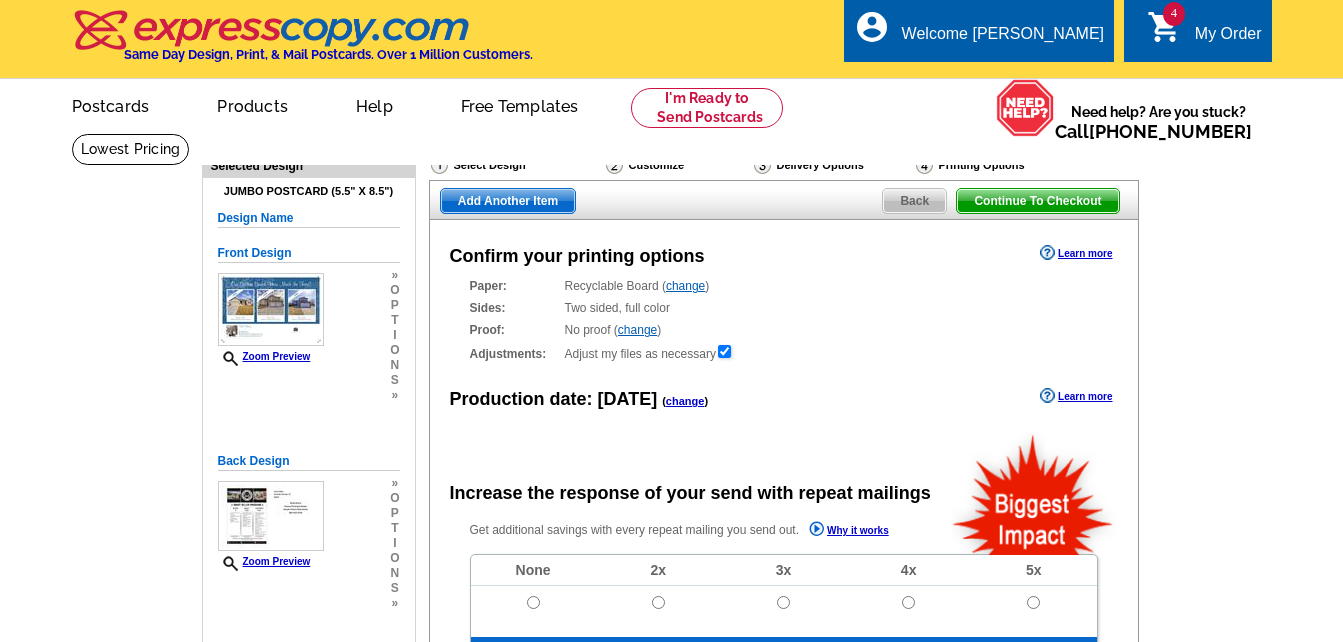 radio on "false" 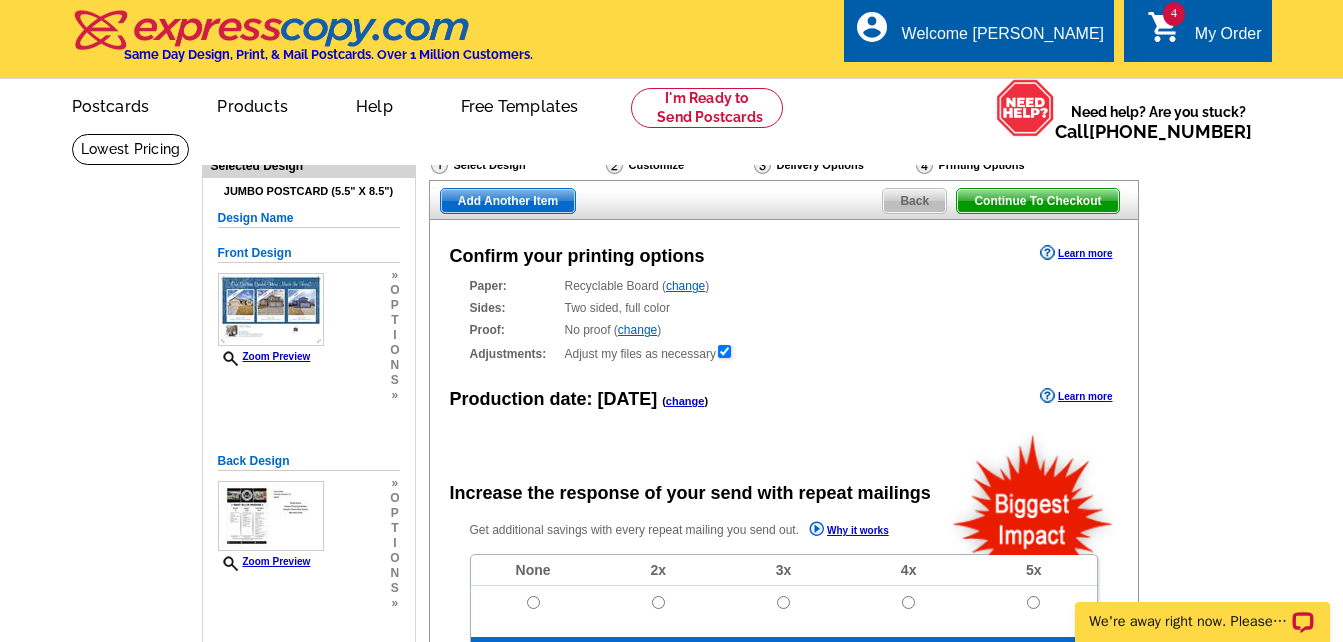 scroll, scrollTop: 0, scrollLeft: 0, axis: both 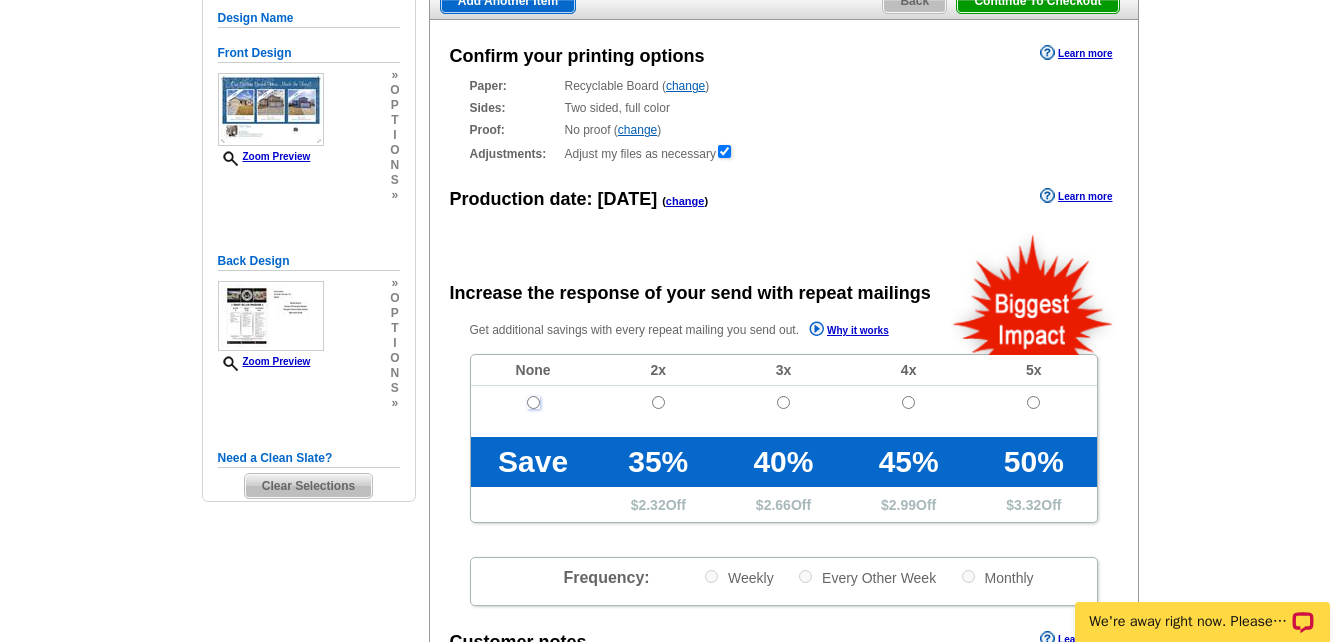 click at bounding box center (533, 402) 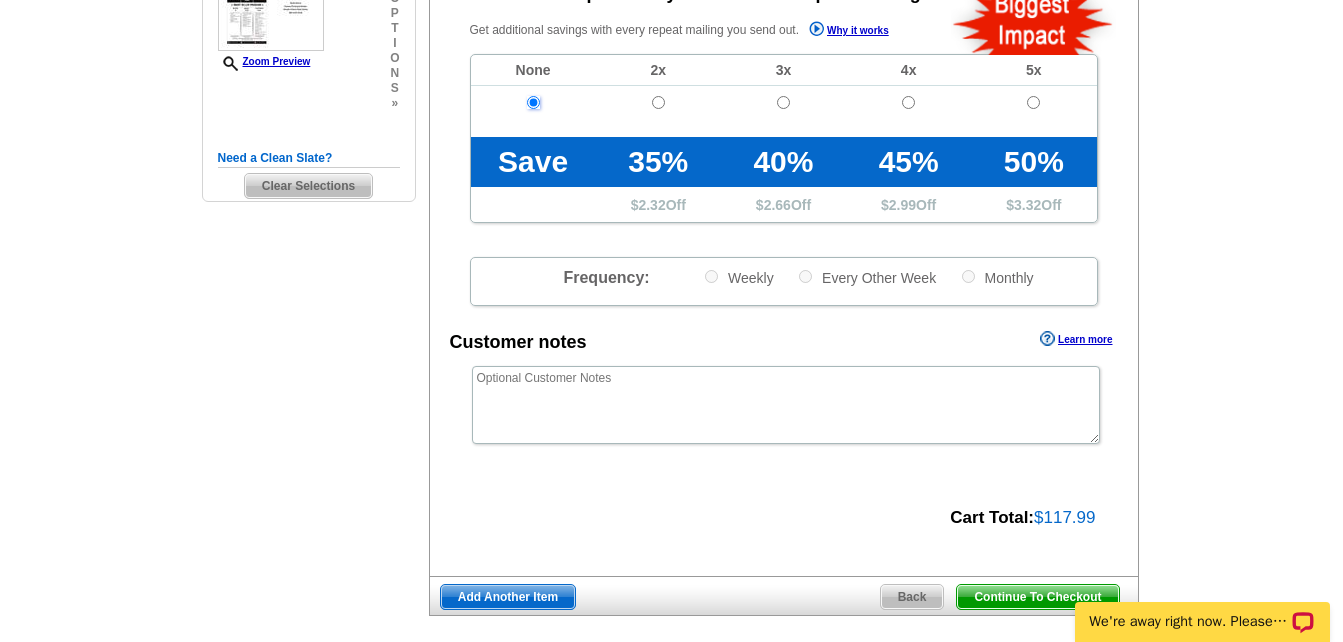 scroll, scrollTop: 700, scrollLeft: 0, axis: vertical 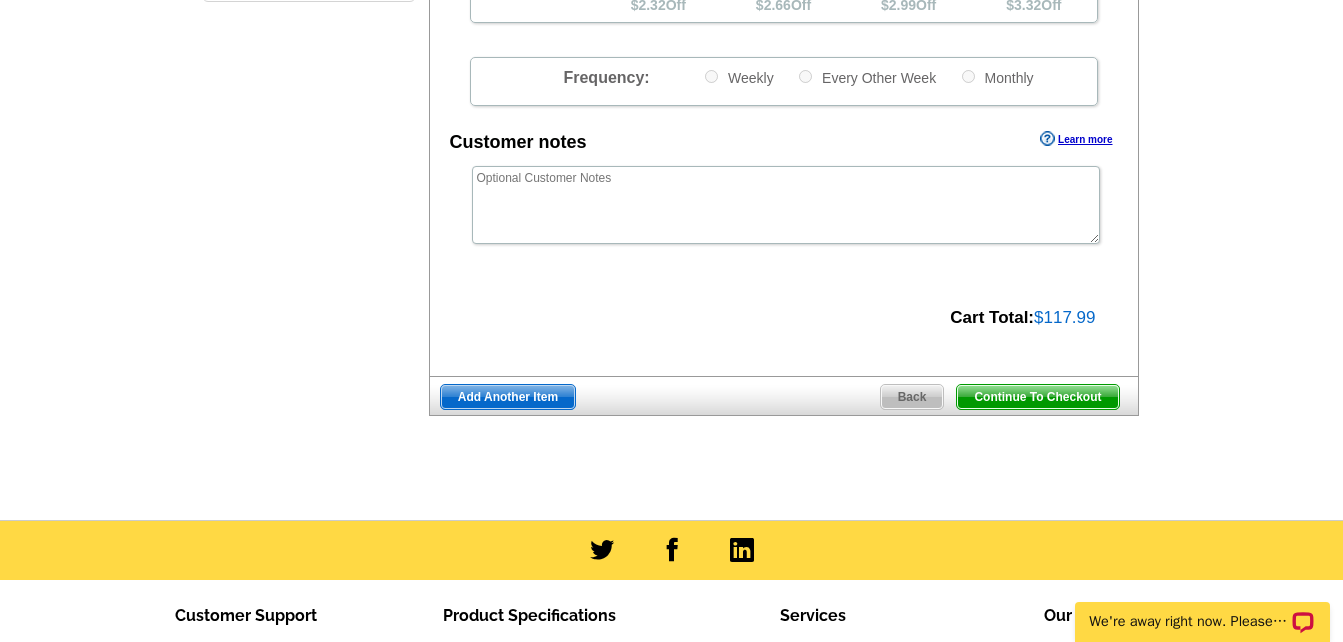 click on "Continue To Checkout" at bounding box center [1037, 397] 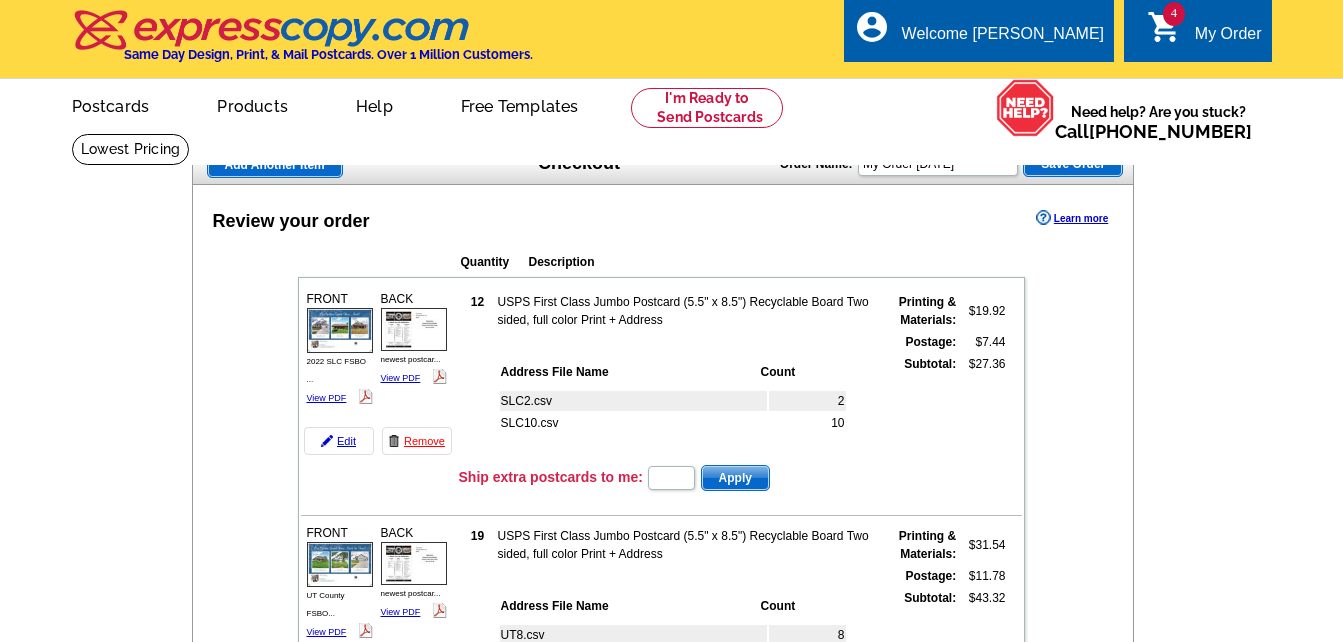 scroll, scrollTop: 0, scrollLeft: 0, axis: both 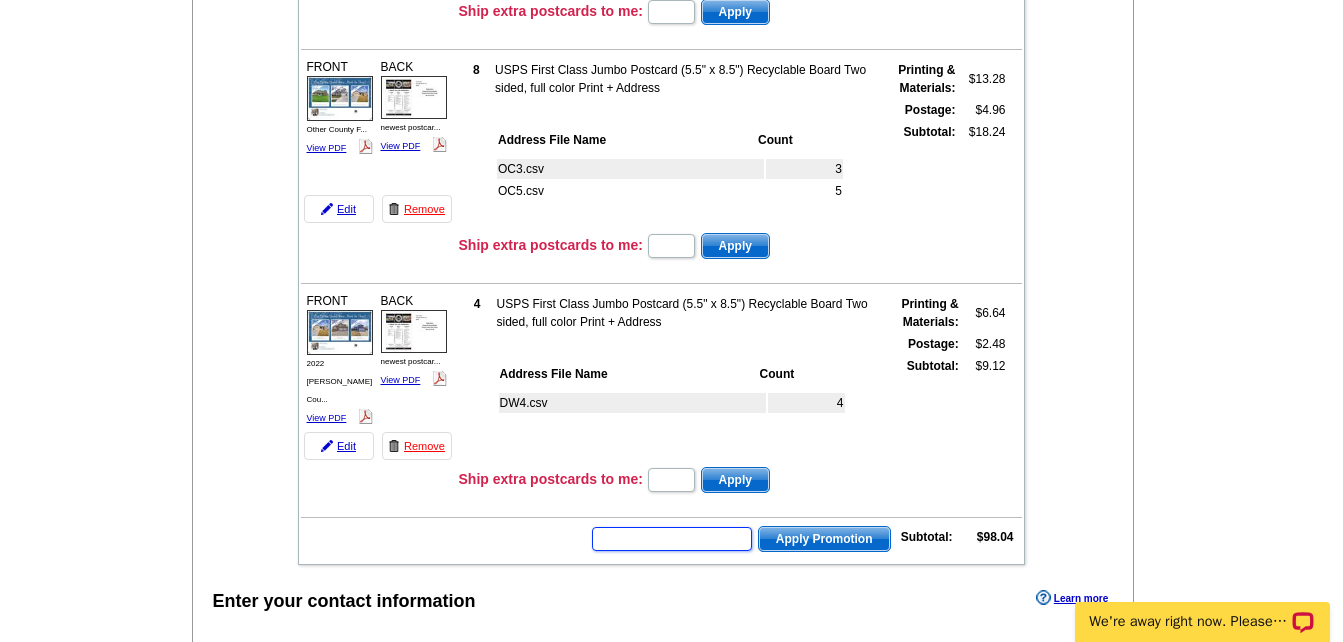 click at bounding box center [672, 539] 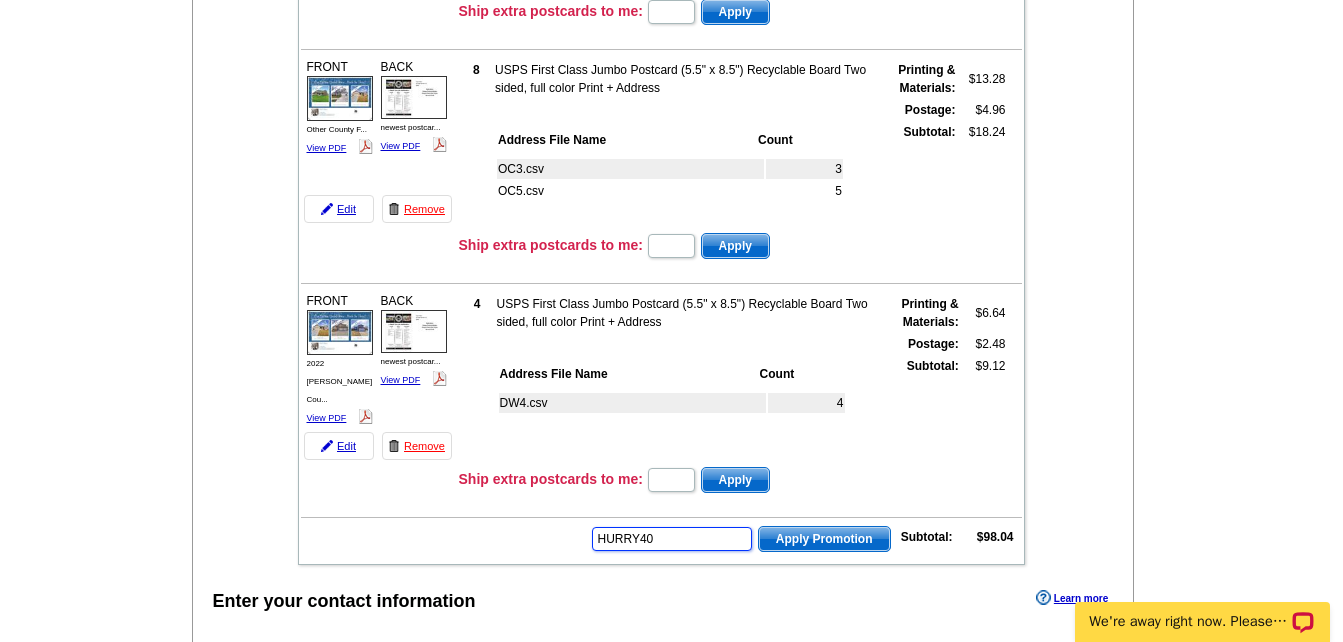 type on "HURRY40" 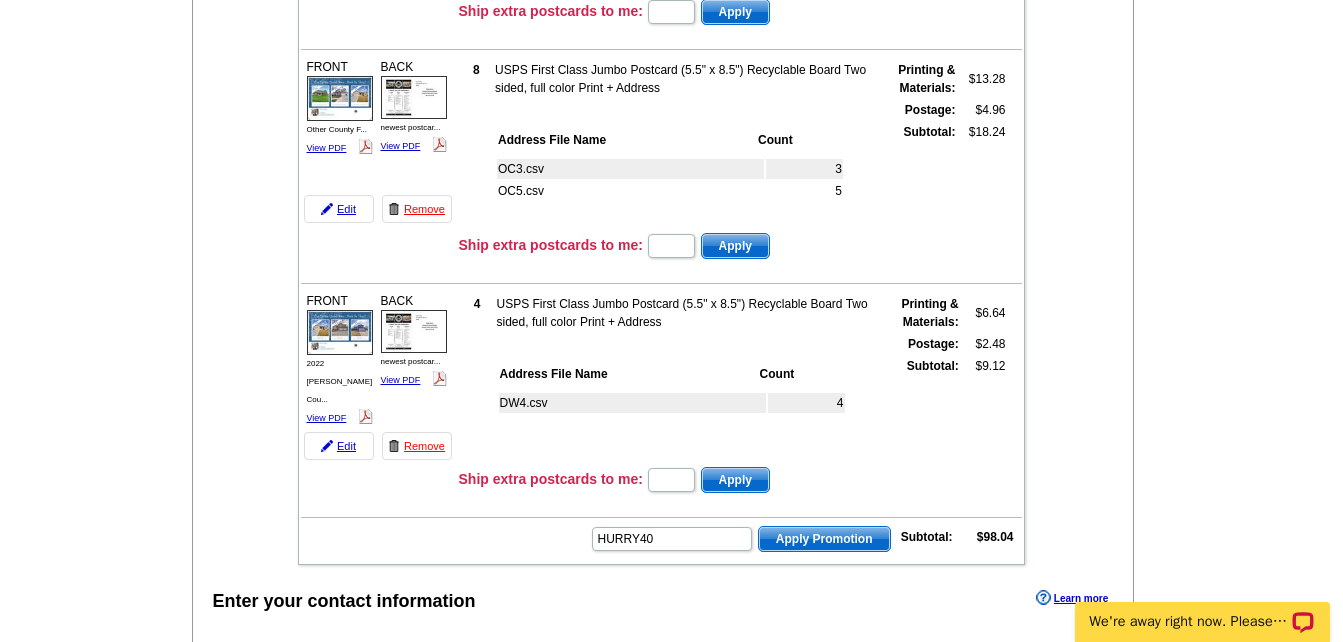 click on "Apply Promotion" at bounding box center [824, 539] 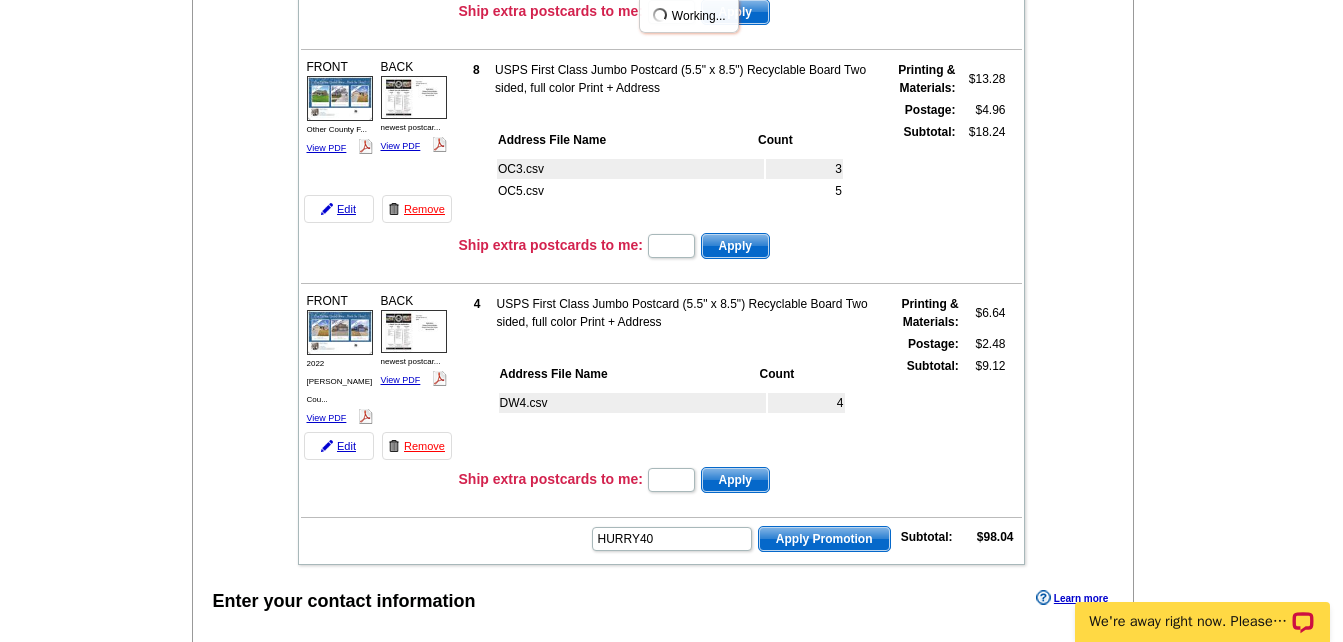 scroll, scrollTop: 0, scrollLeft: 0, axis: both 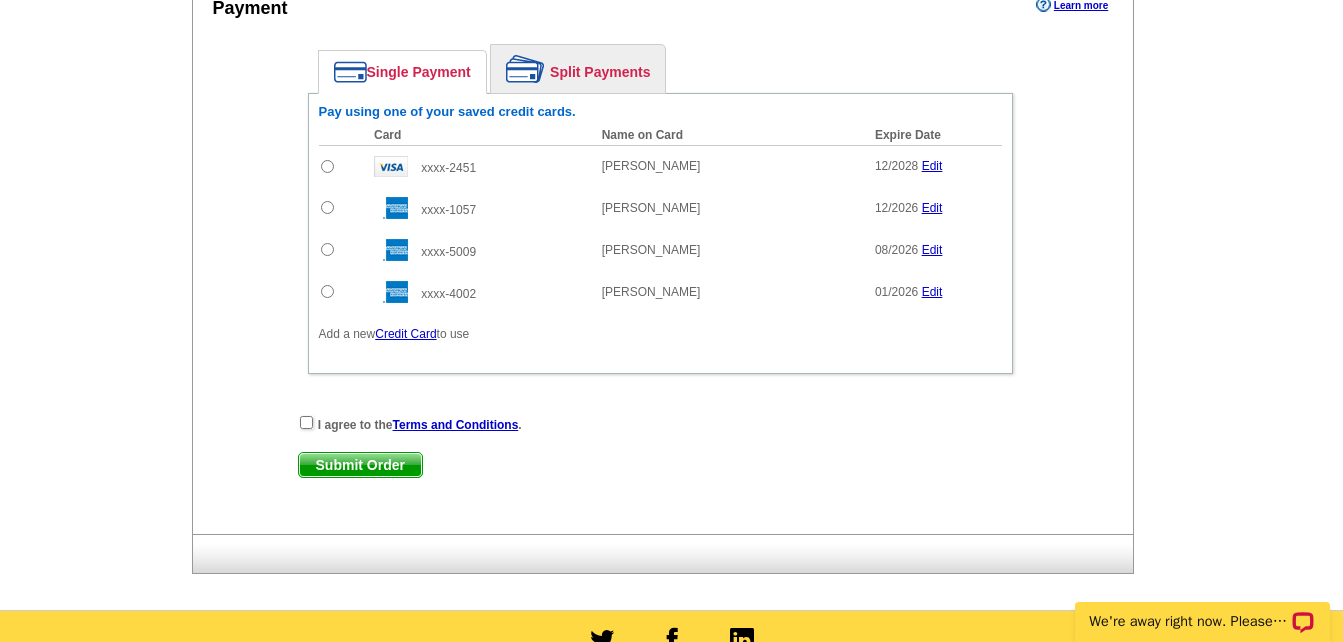 click on "Credit Card" at bounding box center (405, 334) 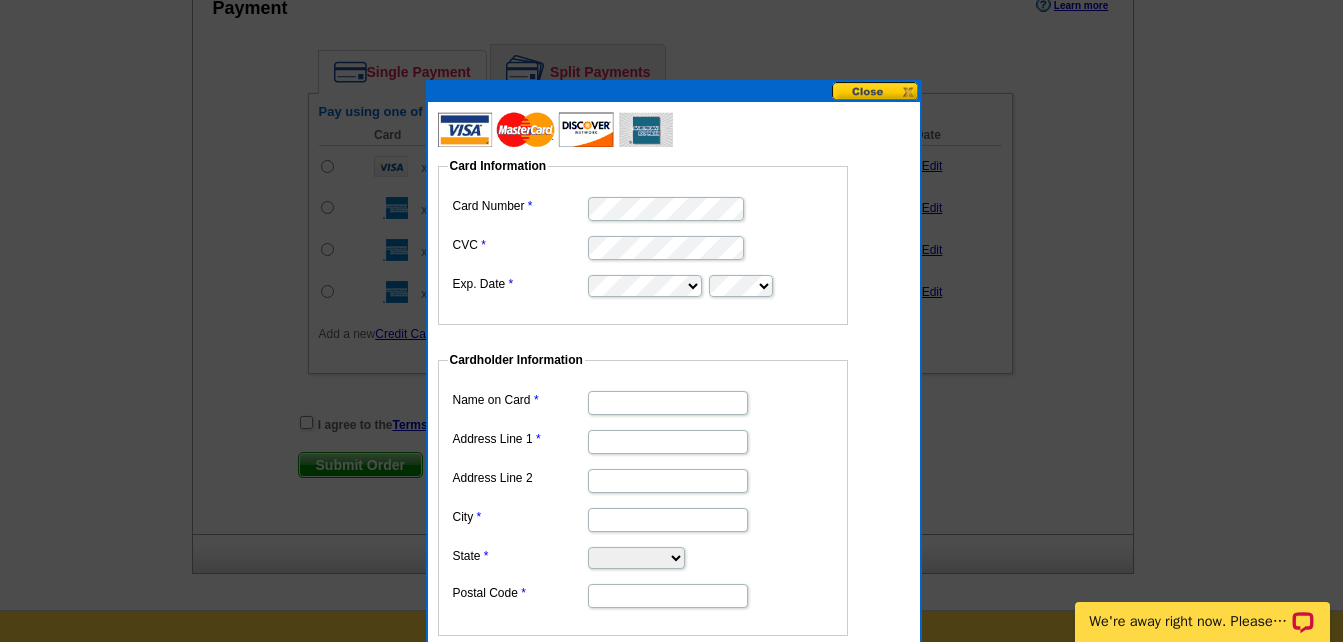 click on "Name on Card" at bounding box center (668, 403) 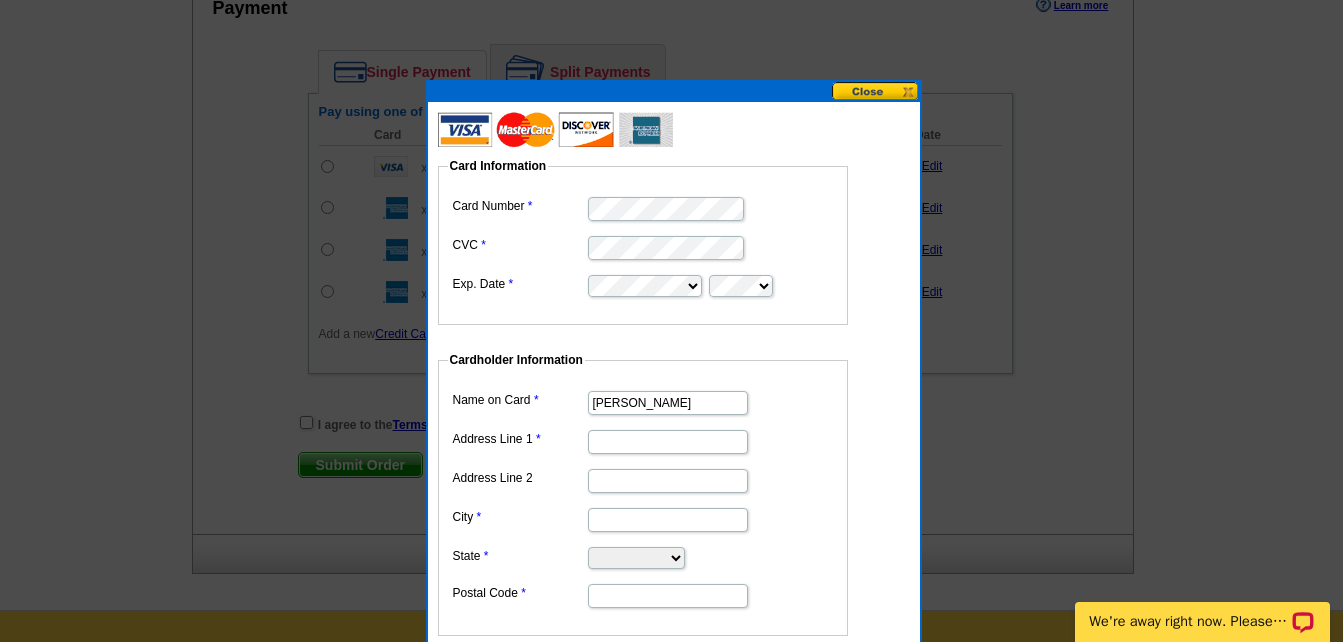 type on "[PERSON_NAME]" 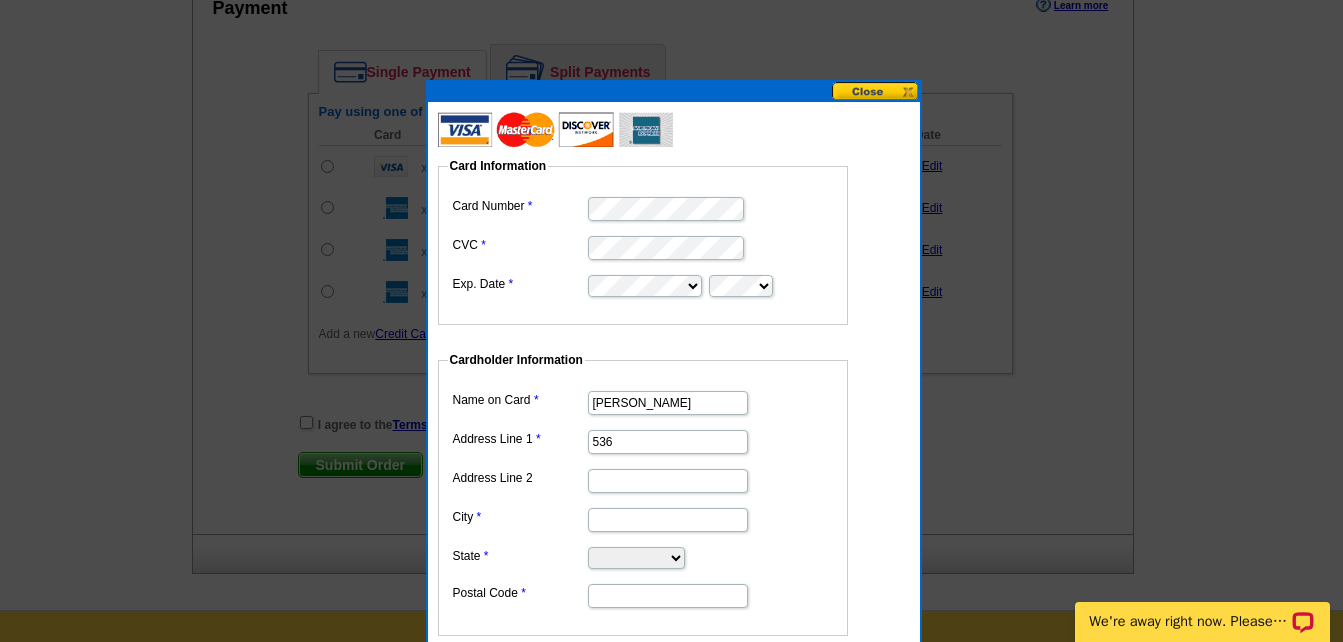 type on "536 N [PERSON_NAME]" 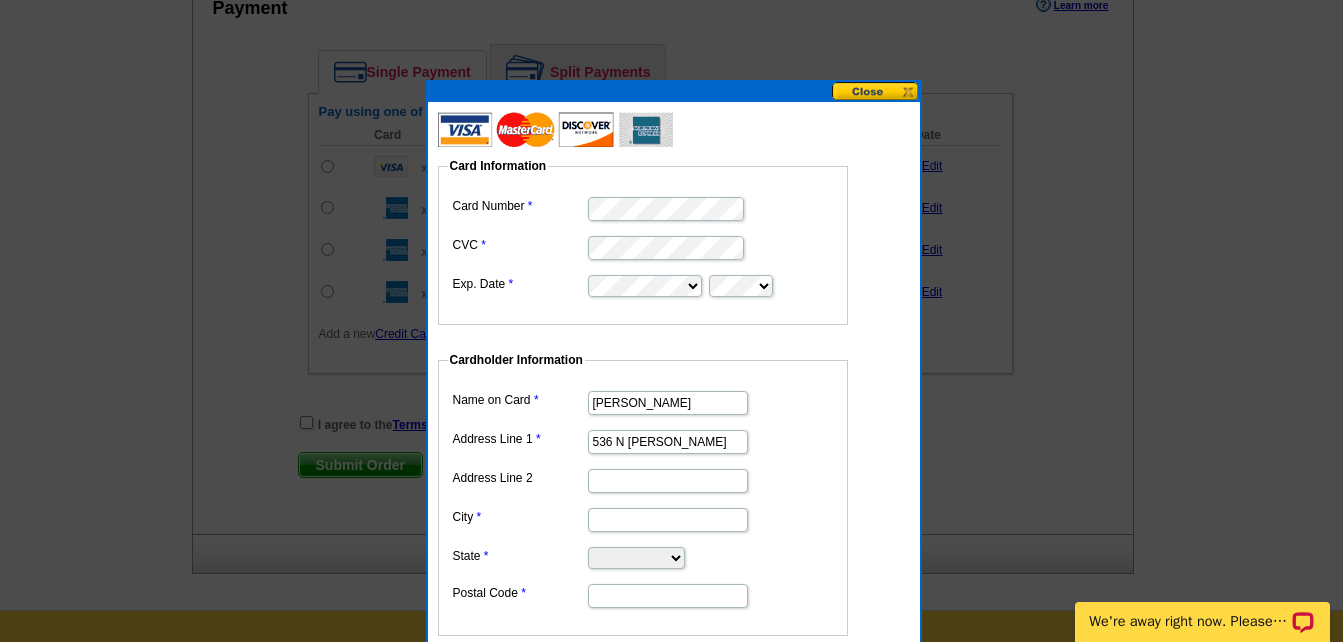 type on "Saratoga Springs" 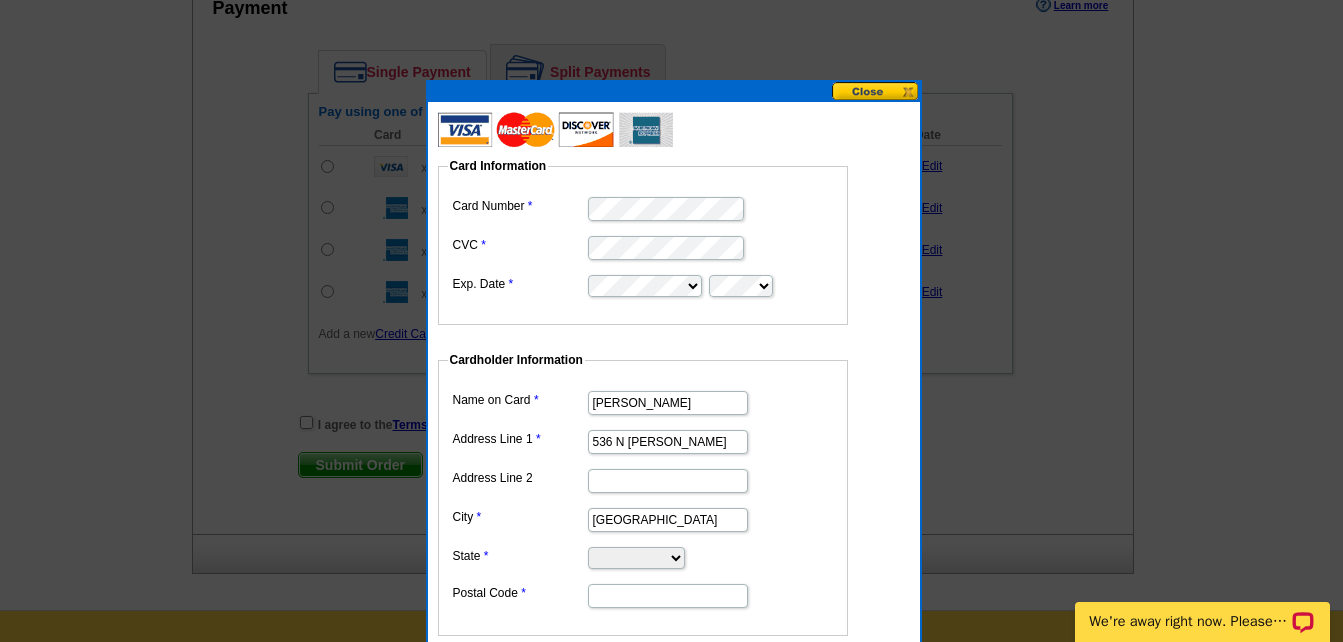 select on "UT" 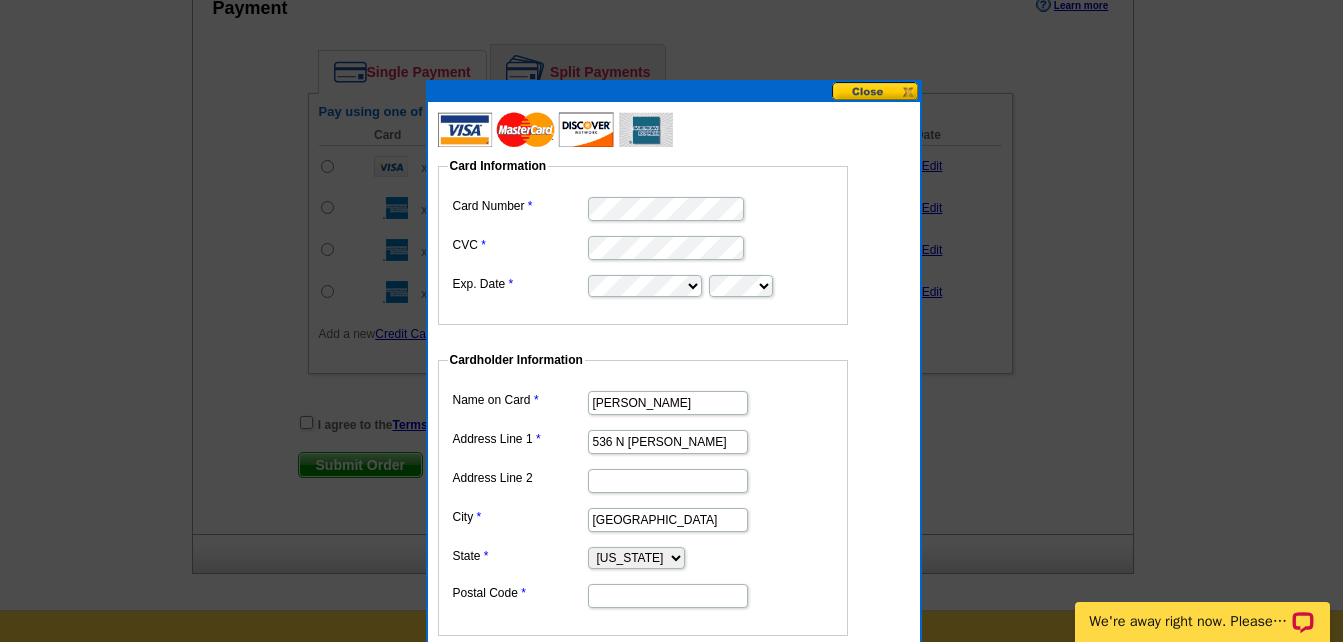 type on "84045" 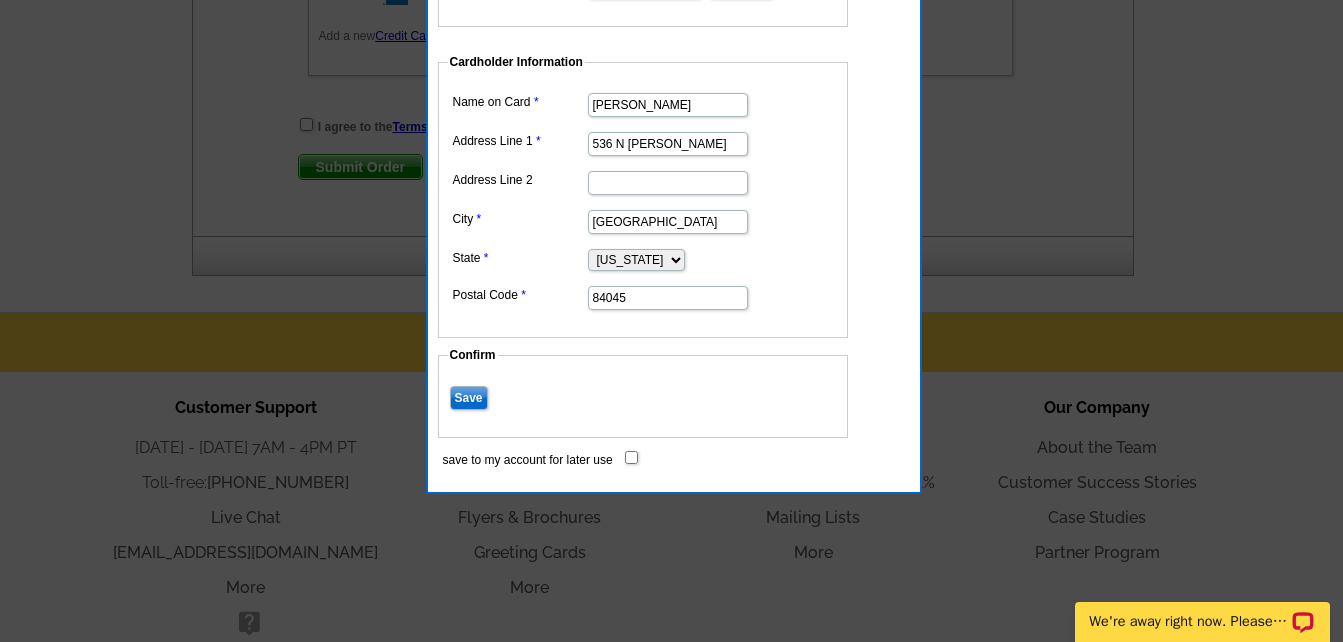 scroll, scrollTop: 2000, scrollLeft: 0, axis: vertical 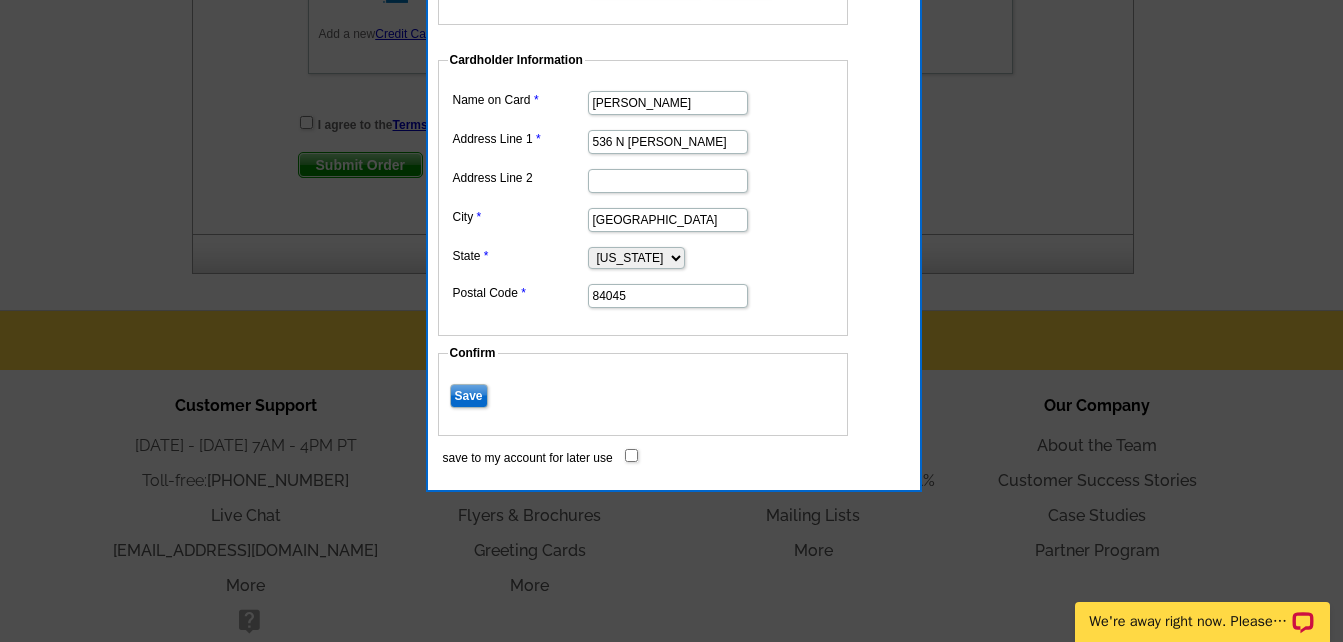 click on "save to my account for later use" at bounding box center [631, 455] 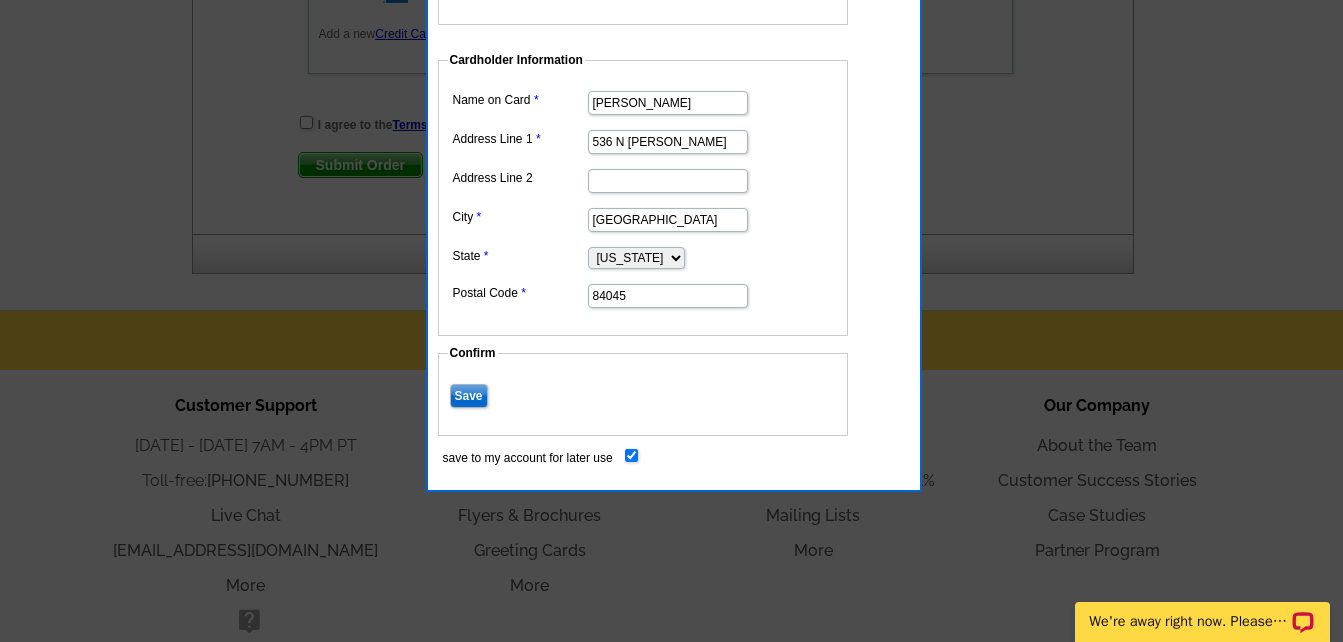 click on "Save" at bounding box center [469, 396] 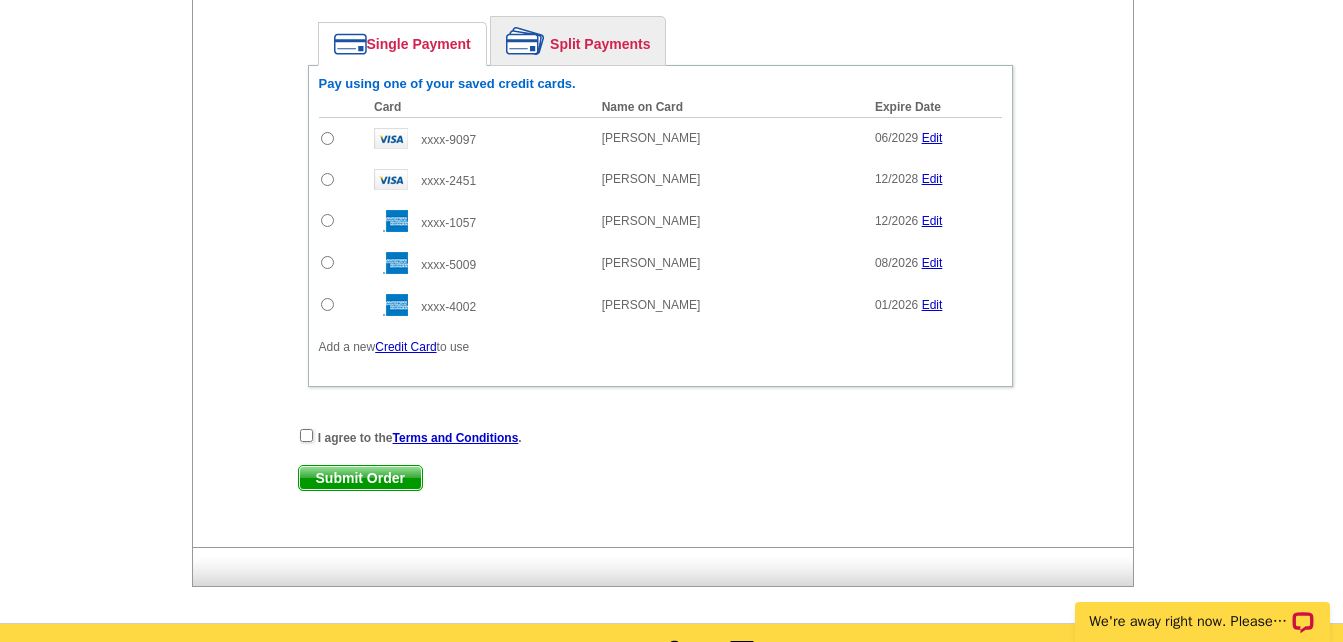 scroll, scrollTop: 1700, scrollLeft: 0, axis: vertical 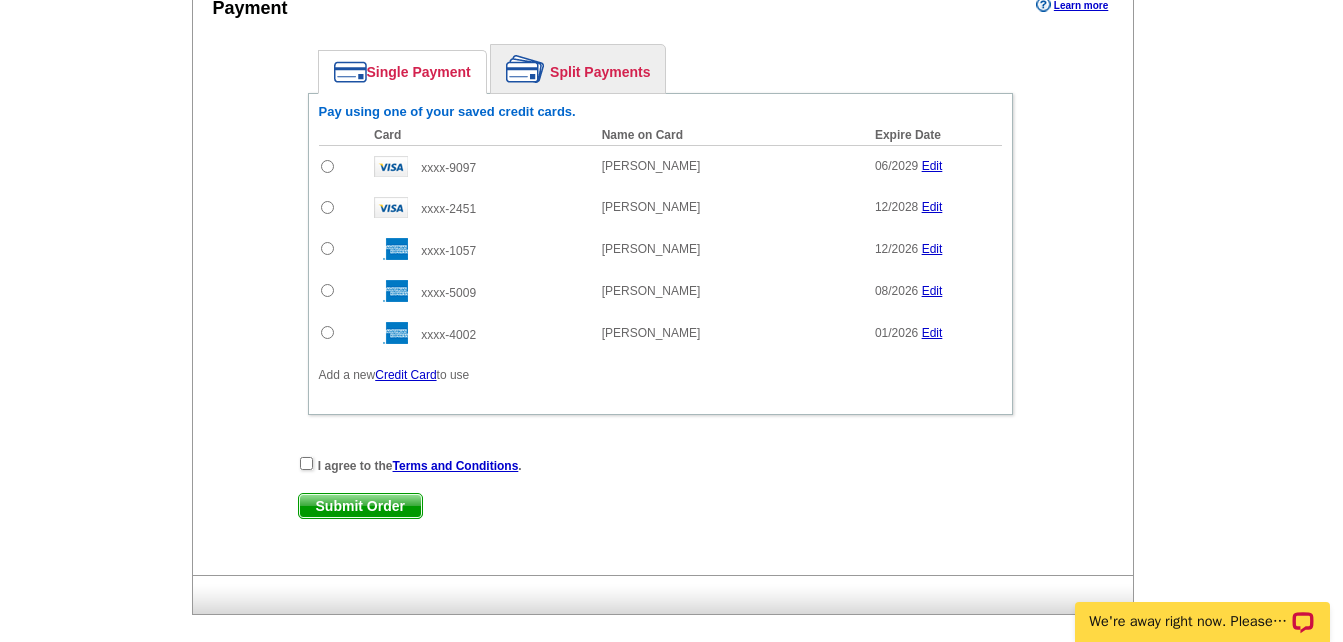 click at bounding box center (327, 166) 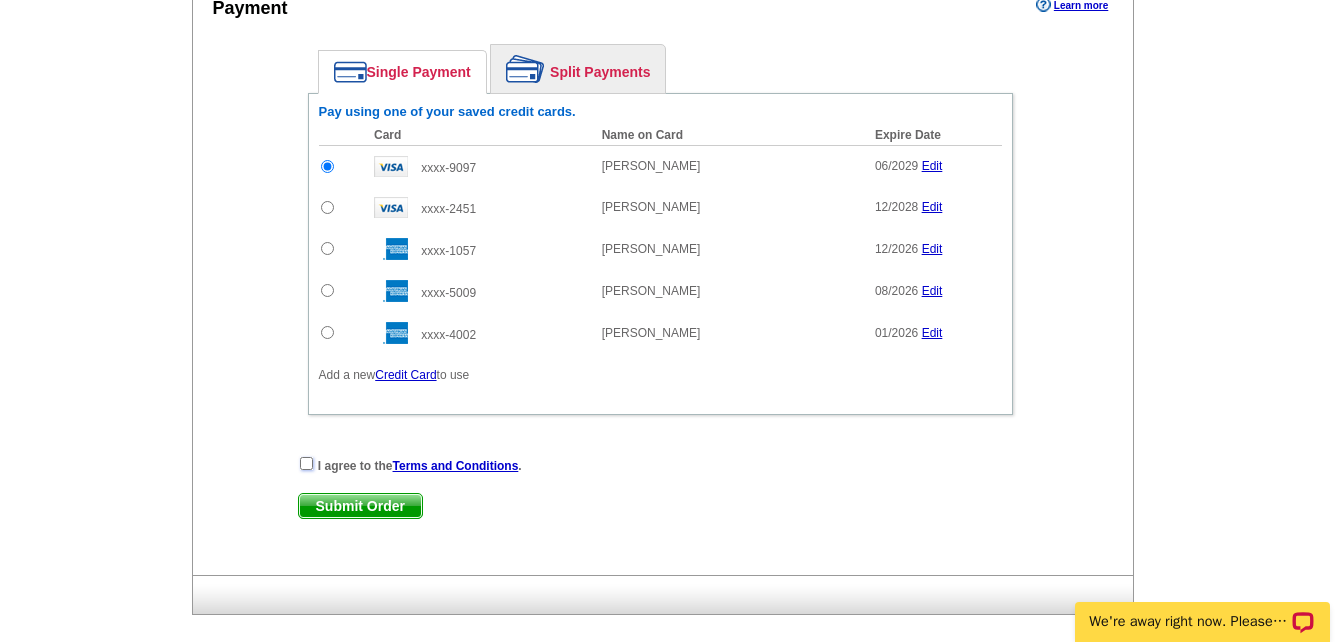 click at bounding box center [306, 463] 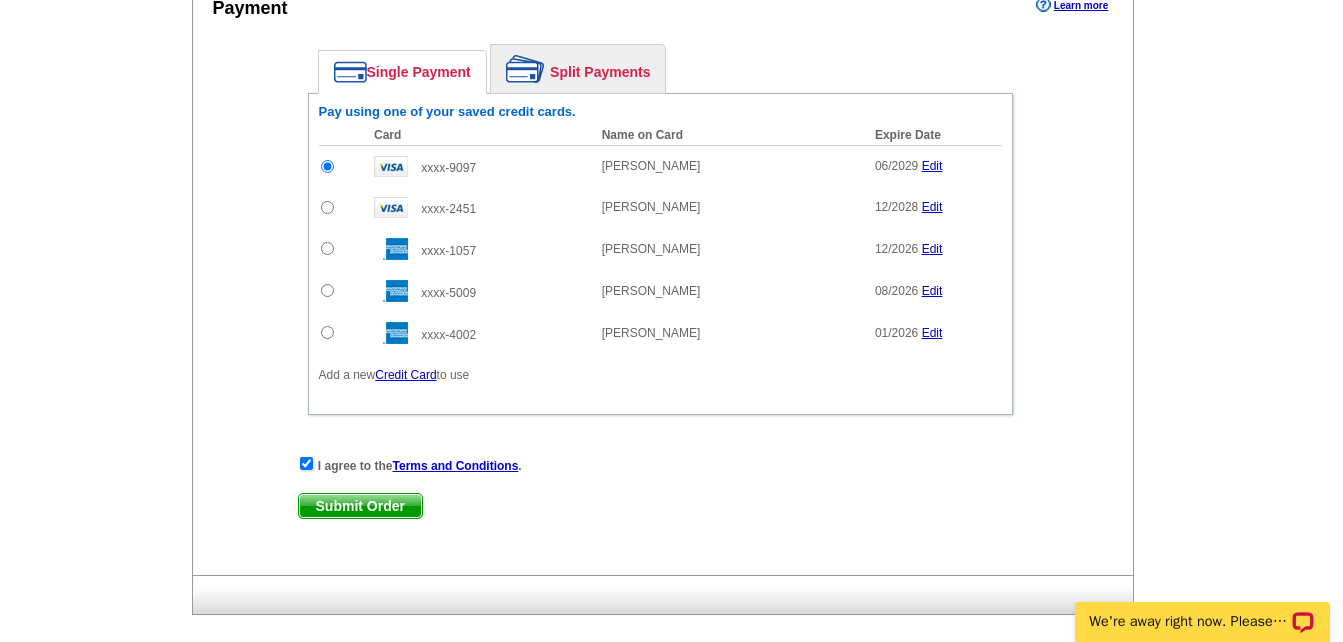 click on "Submit Order" at bounding box center [360, 506] 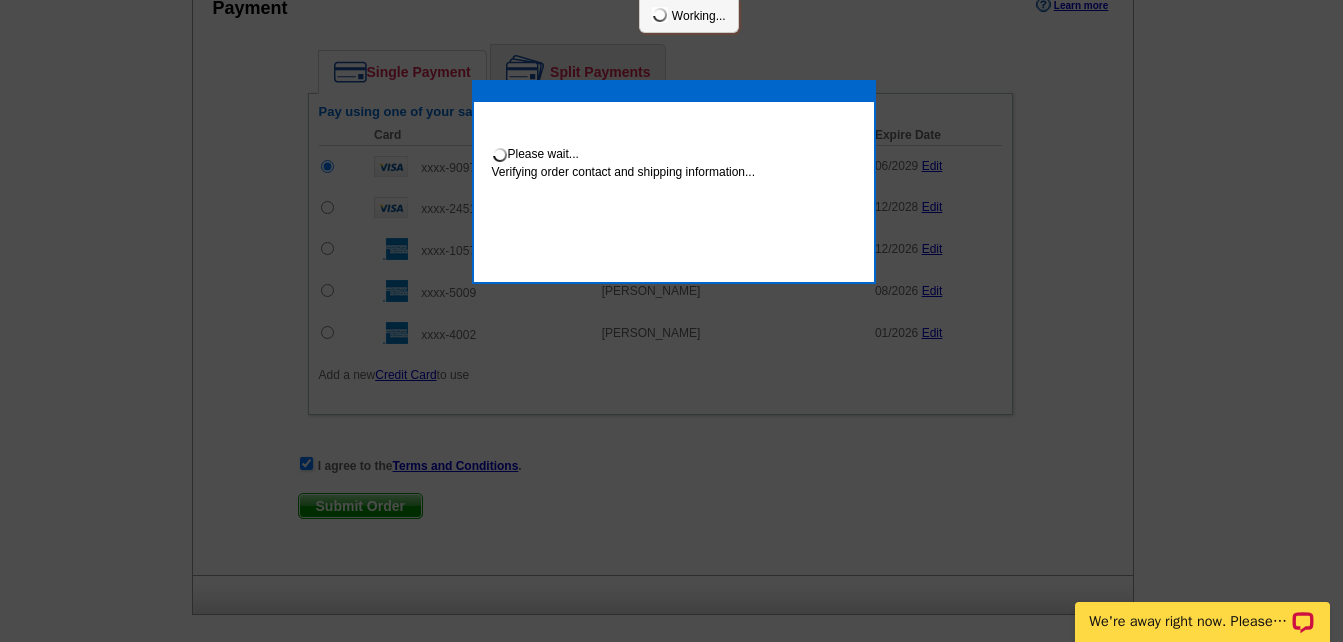 scroll, scrollTop: 1801, scrollLeft: 0, axis: vertical 